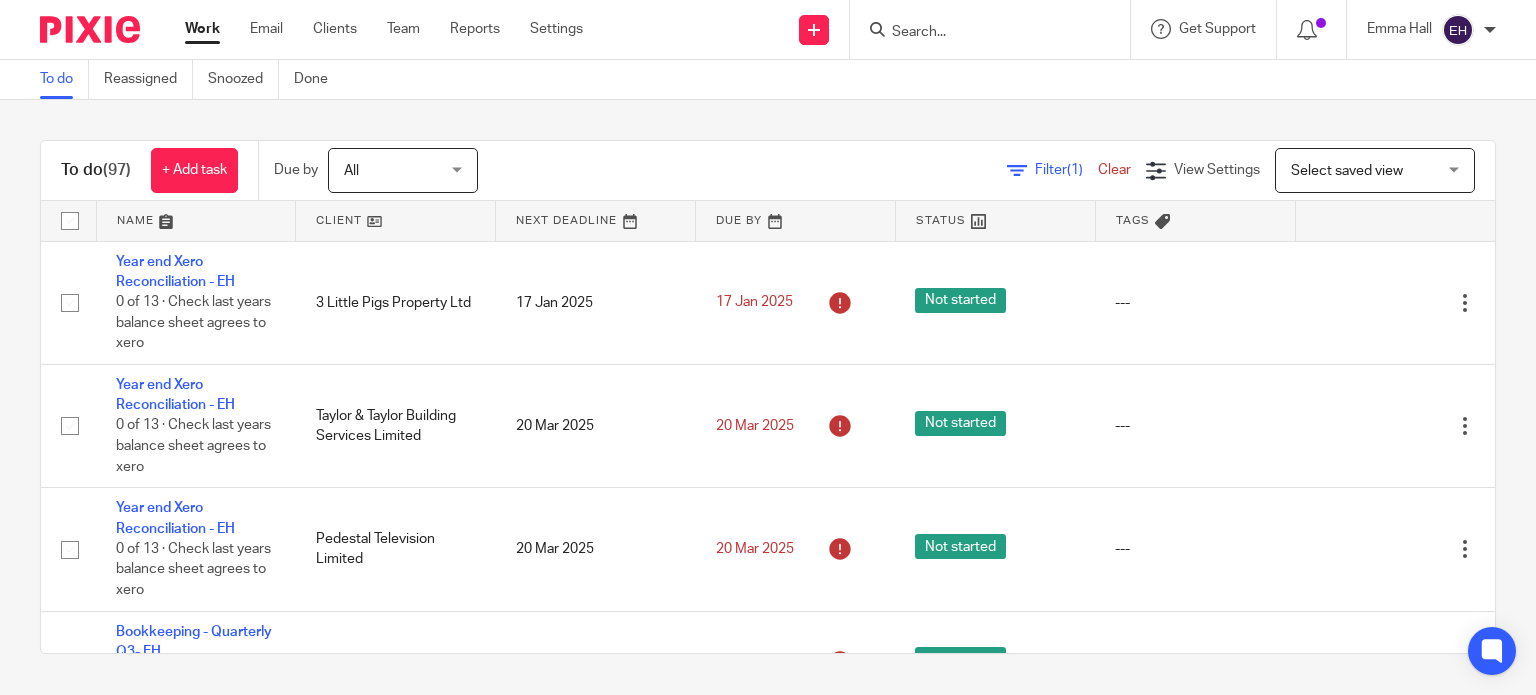 scroll, scrollTop: 0, scrollLeft: 0, axis: both 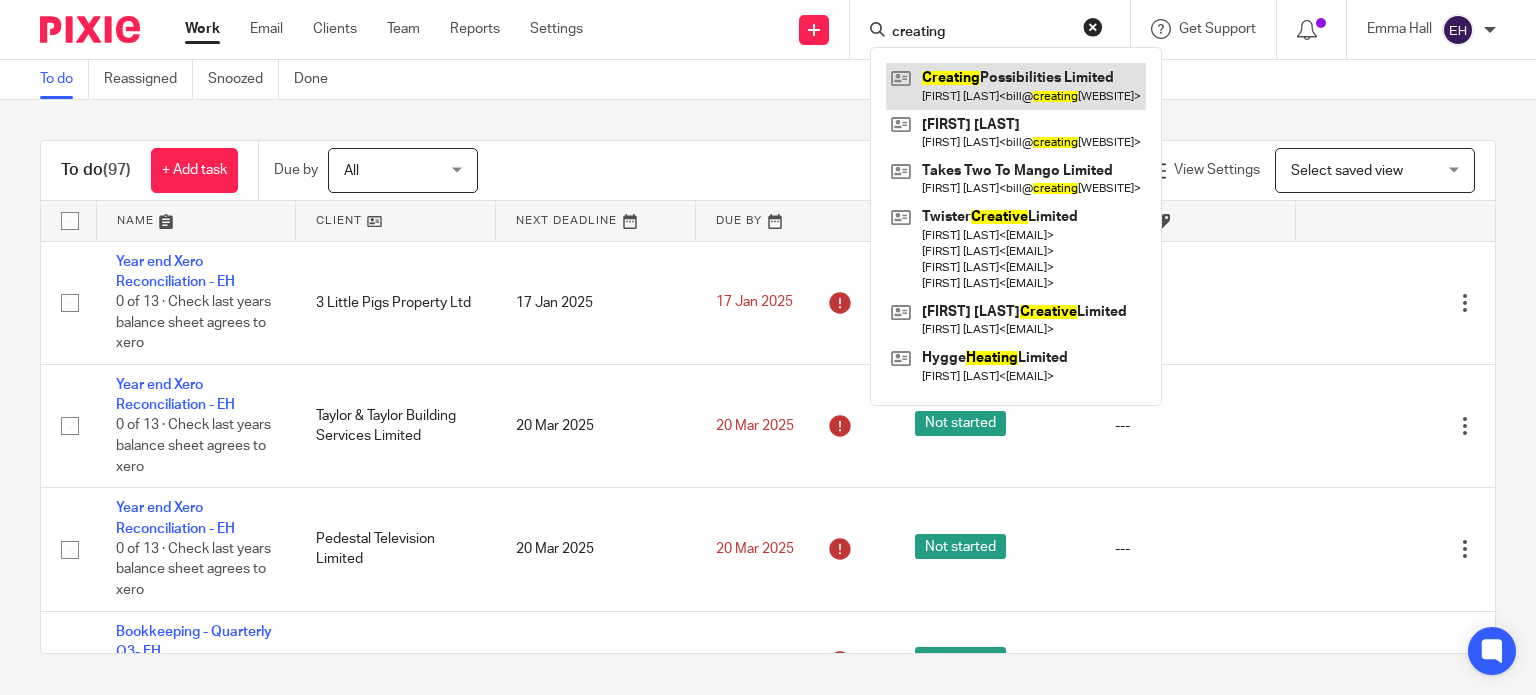 type on "creating" 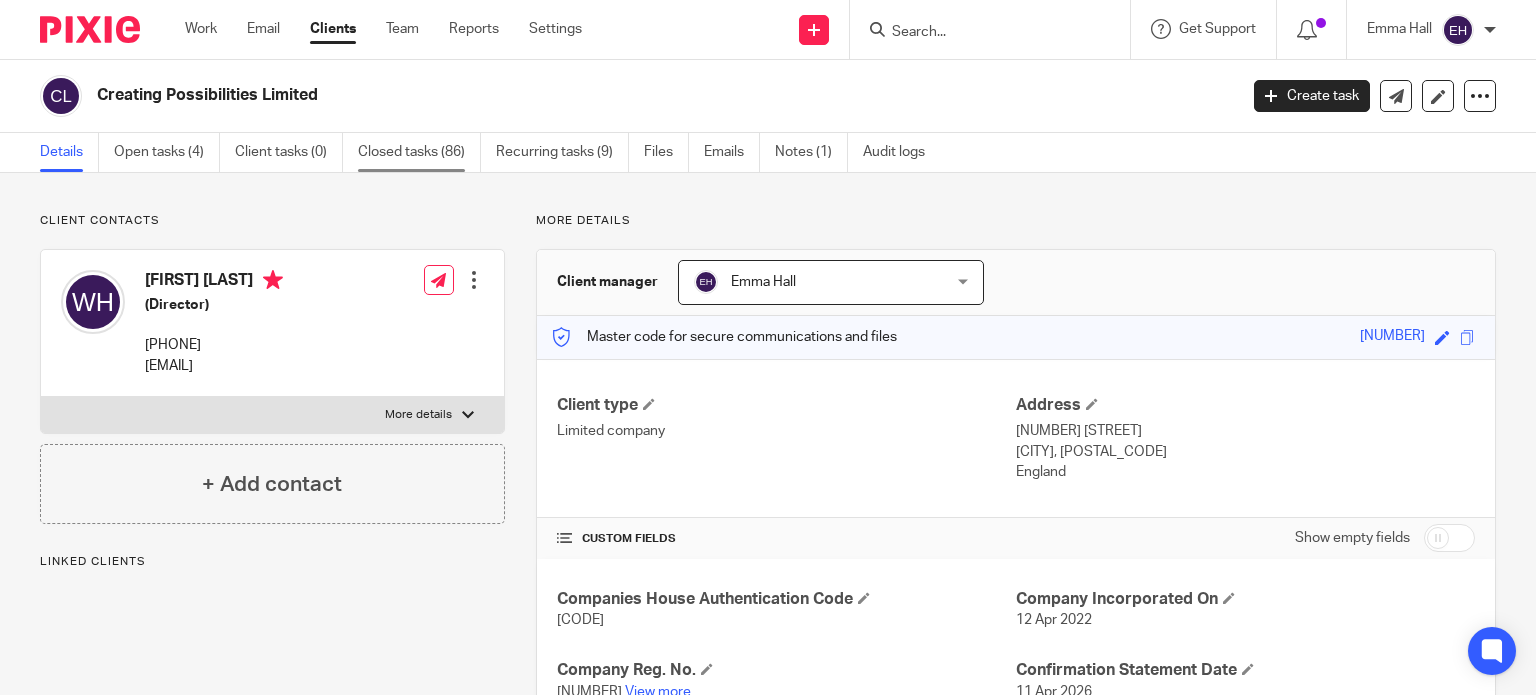 scroll, scrollTop: 0, scrollLeft: 0, axis: both 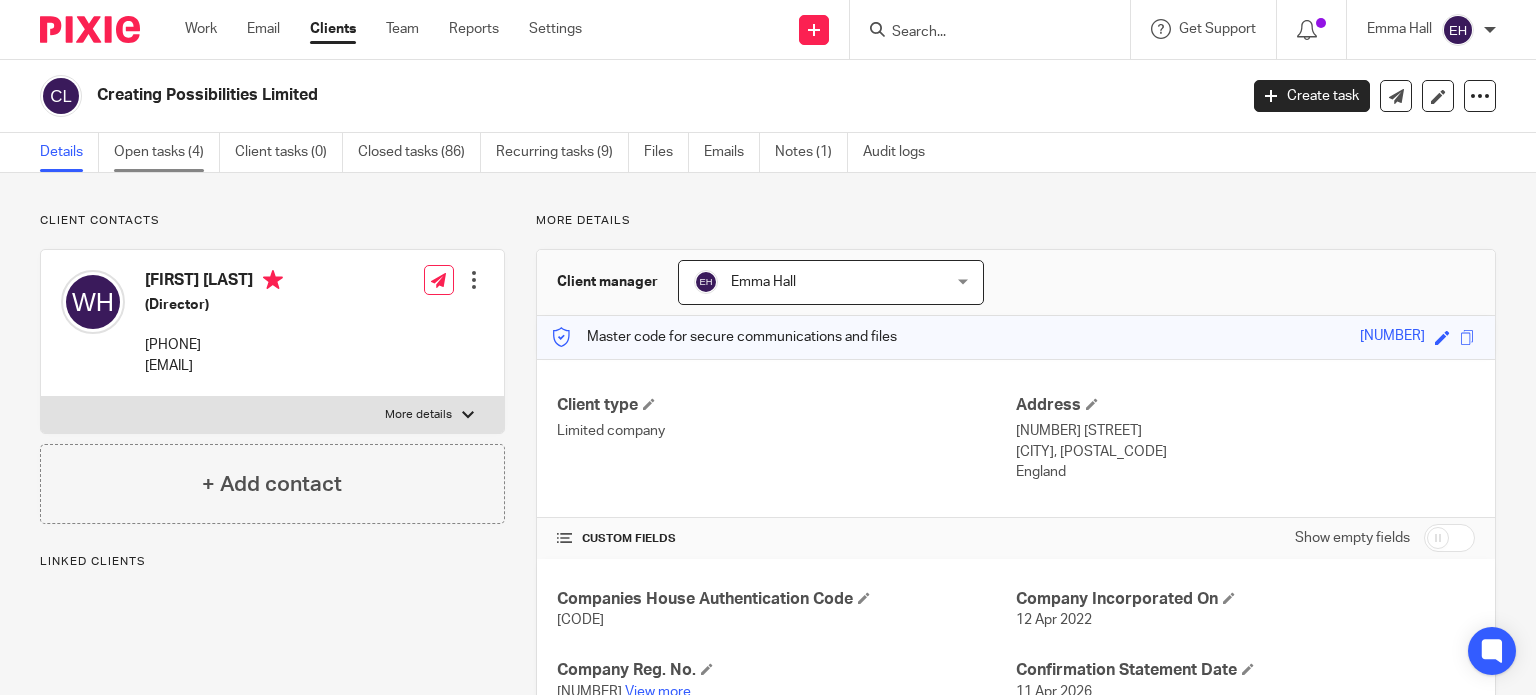 click on "Open tasks (4)" at bounding box center (167, 152) 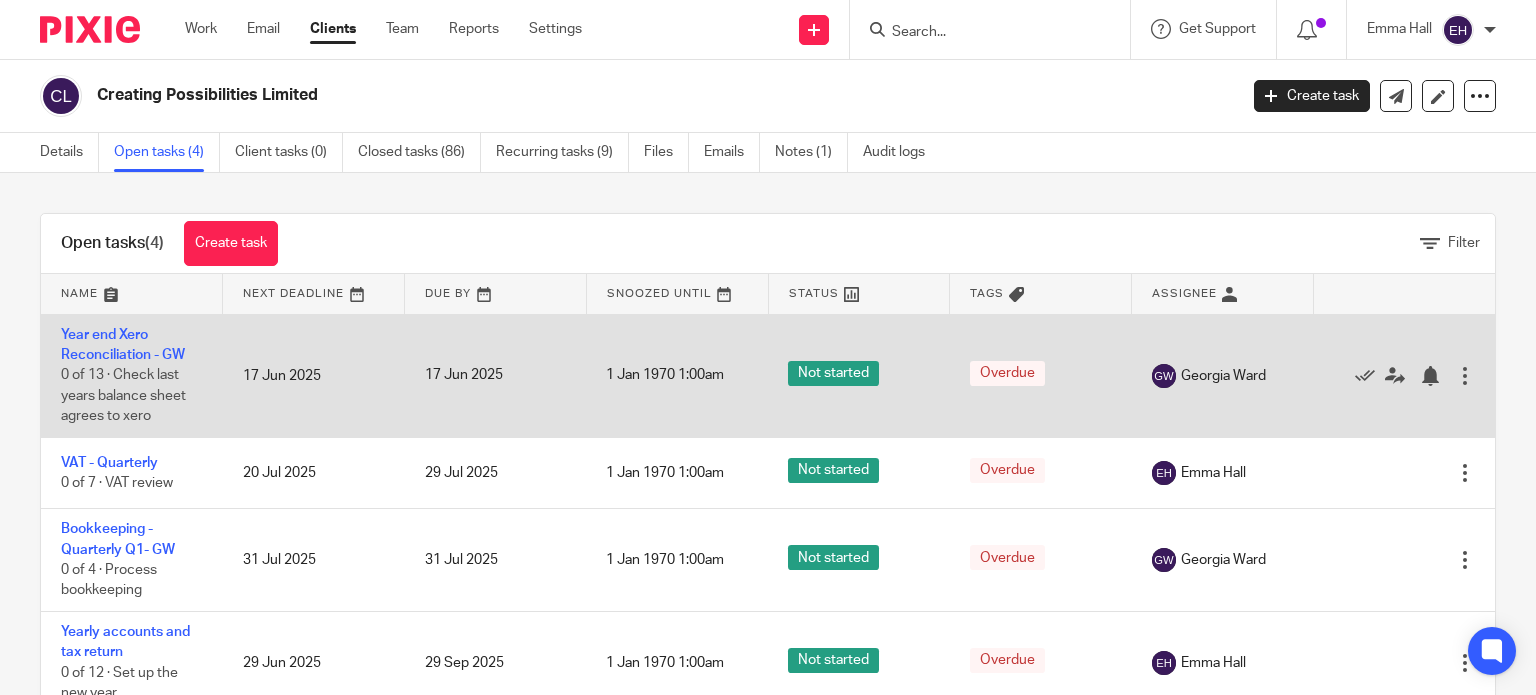 scroll, scrollTop: 0, scrollLeft: 0, axis: both 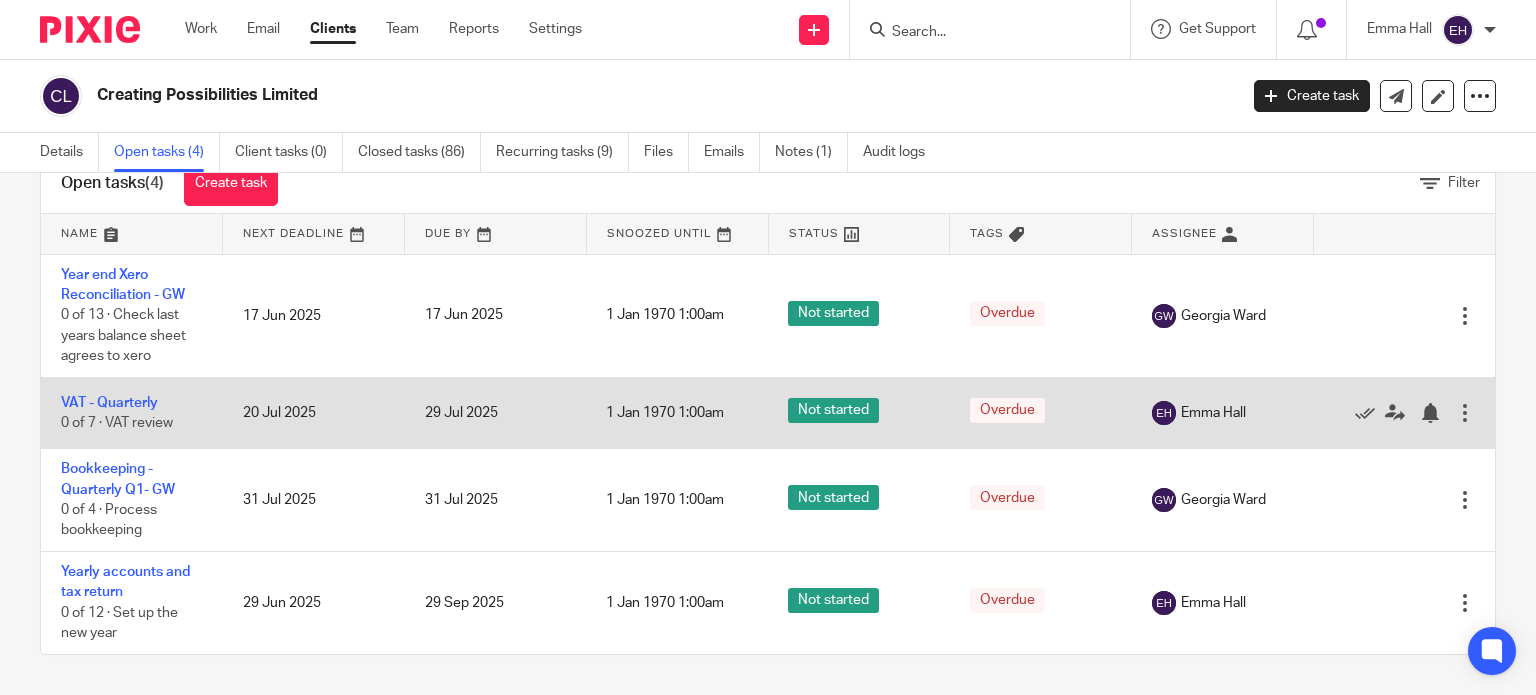click on "VAT - Quarterly
0
of
7 ·
VAT review" at bounding box center (132, 412) 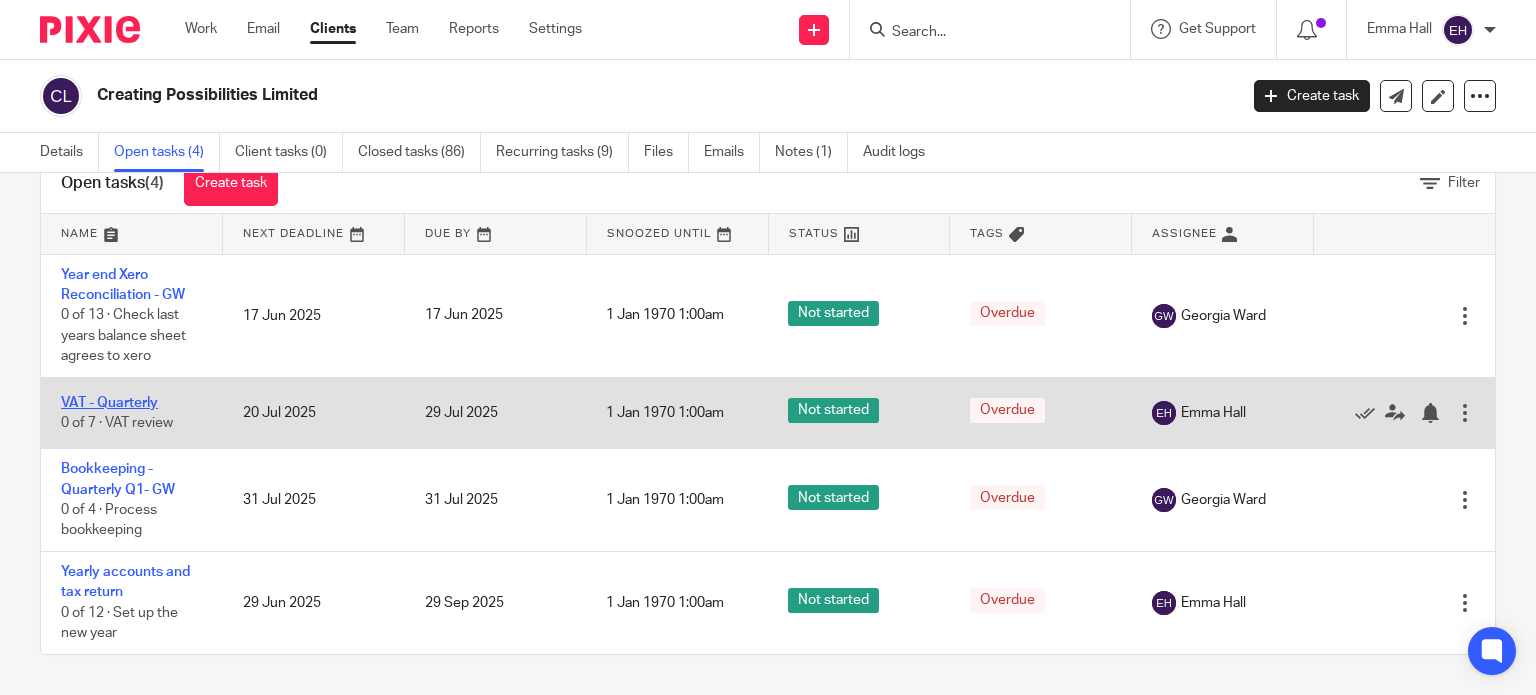 click on "VAT - Quarterly" at bounding box center [109, 403] 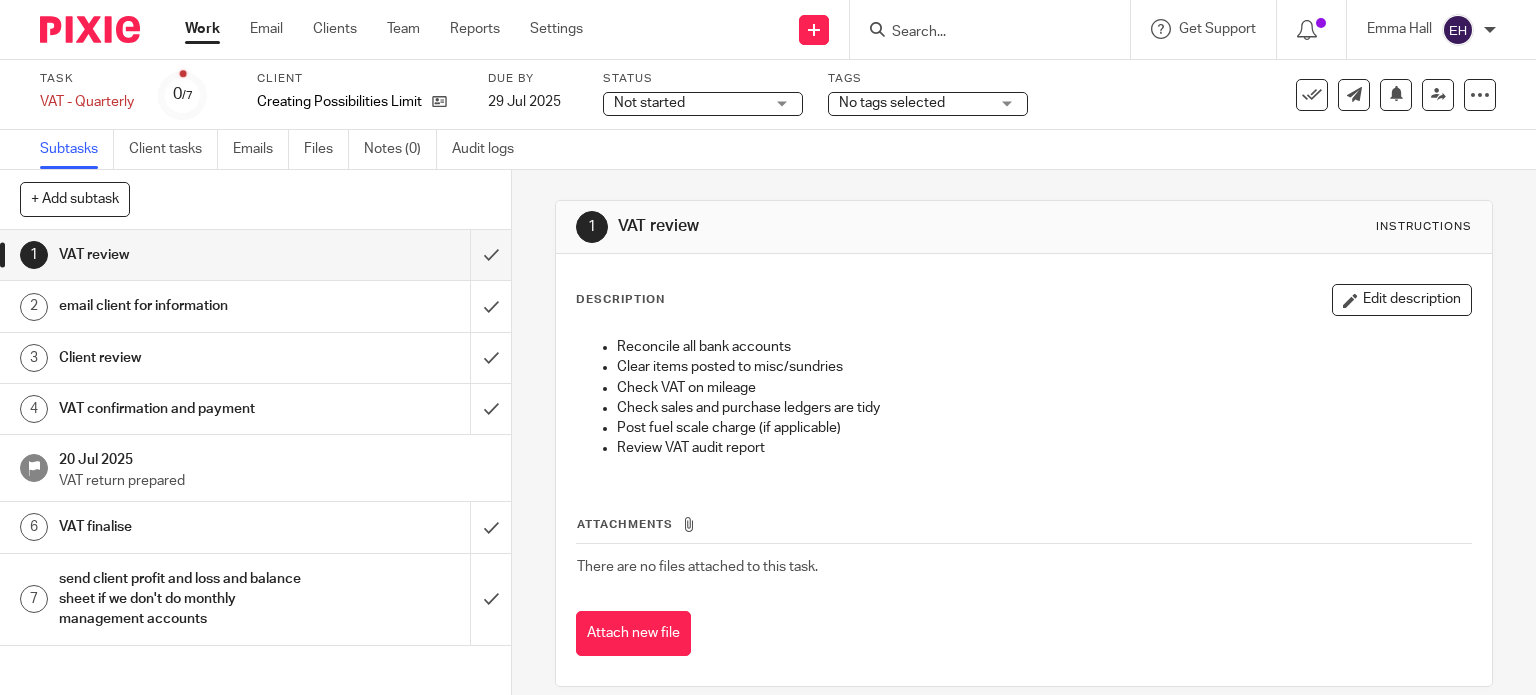 scroll, scrollTop: 0, scrollLeft: 0, axis: both 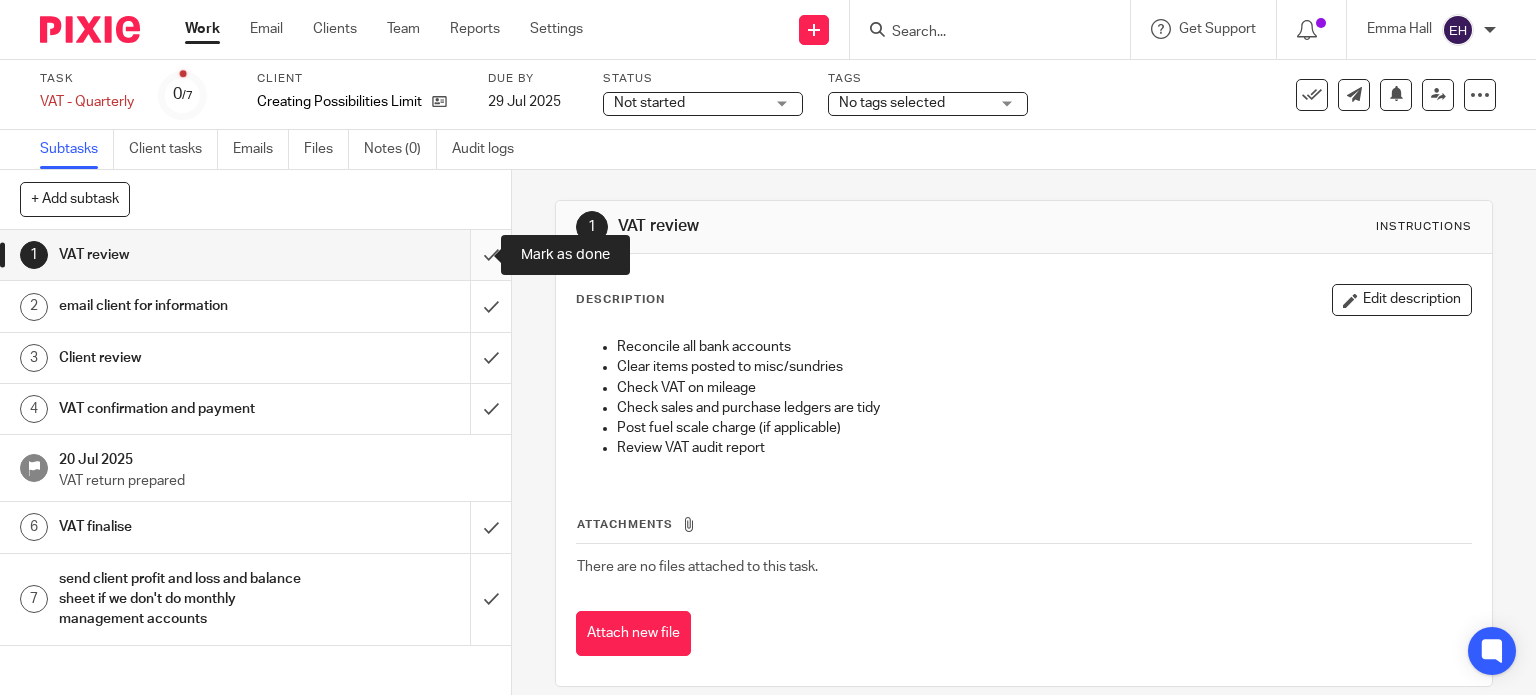 click at bounding box center (255, 255) 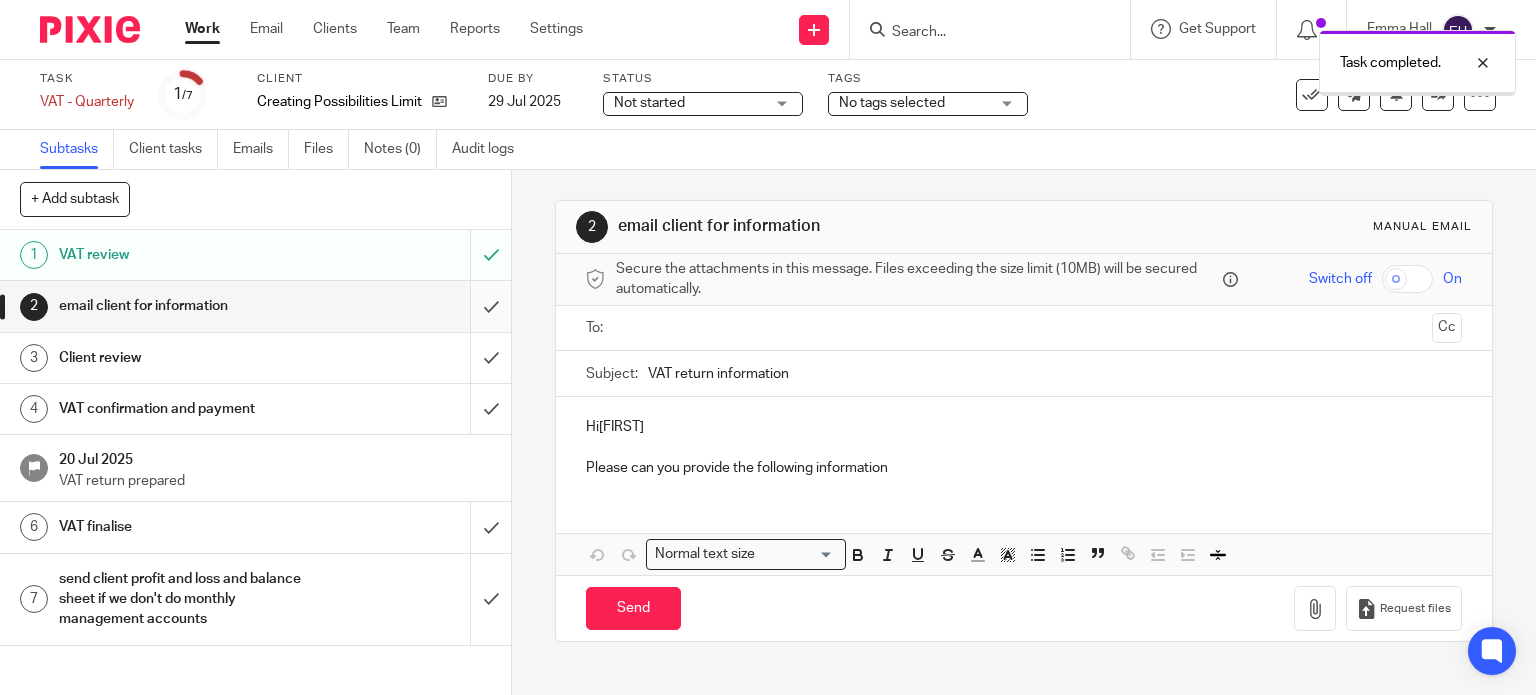 scroll, scrollTop: 0, scrollLeft: 0, axis: both 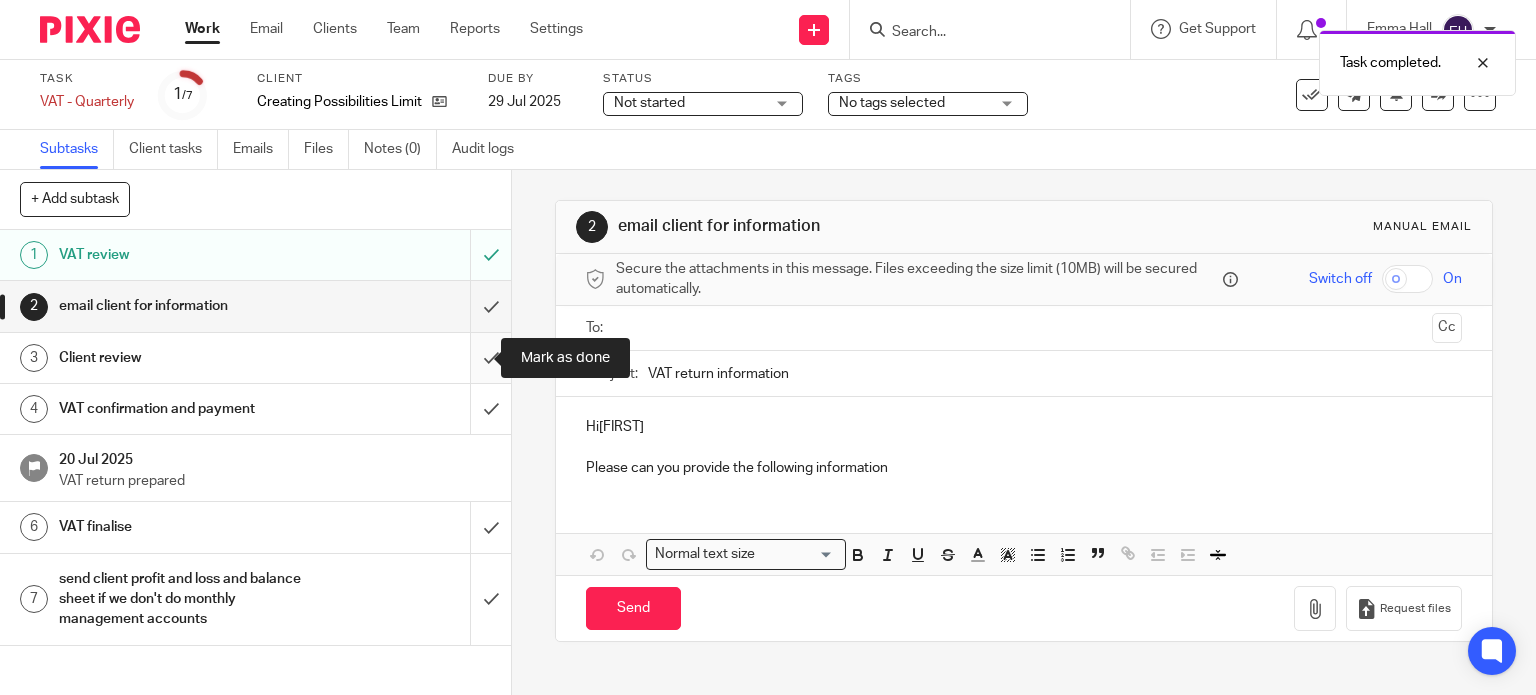 click at bounding box center (255, 358) 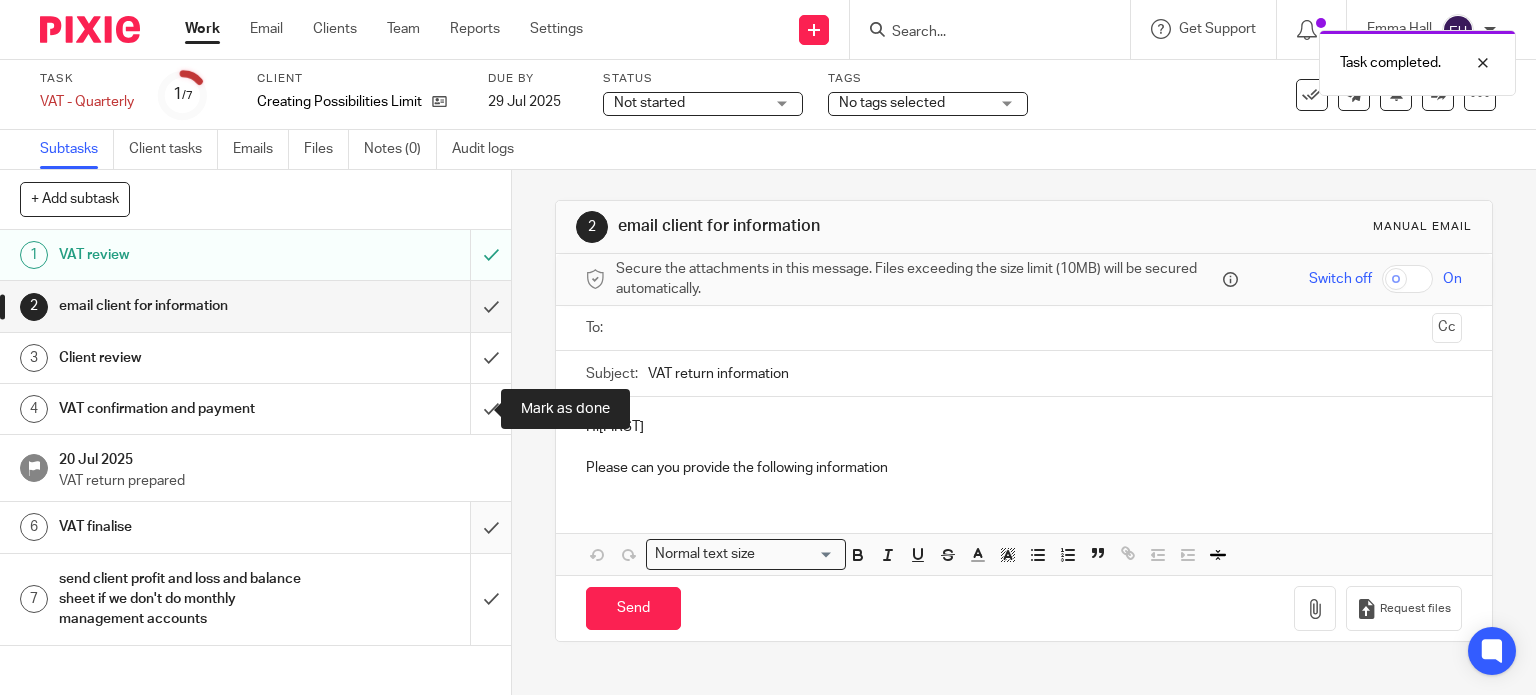 drag, startPoint x: 469, startPoint y: 398, endPoint x: 476, endPoint y: 542, distance: 144.17004 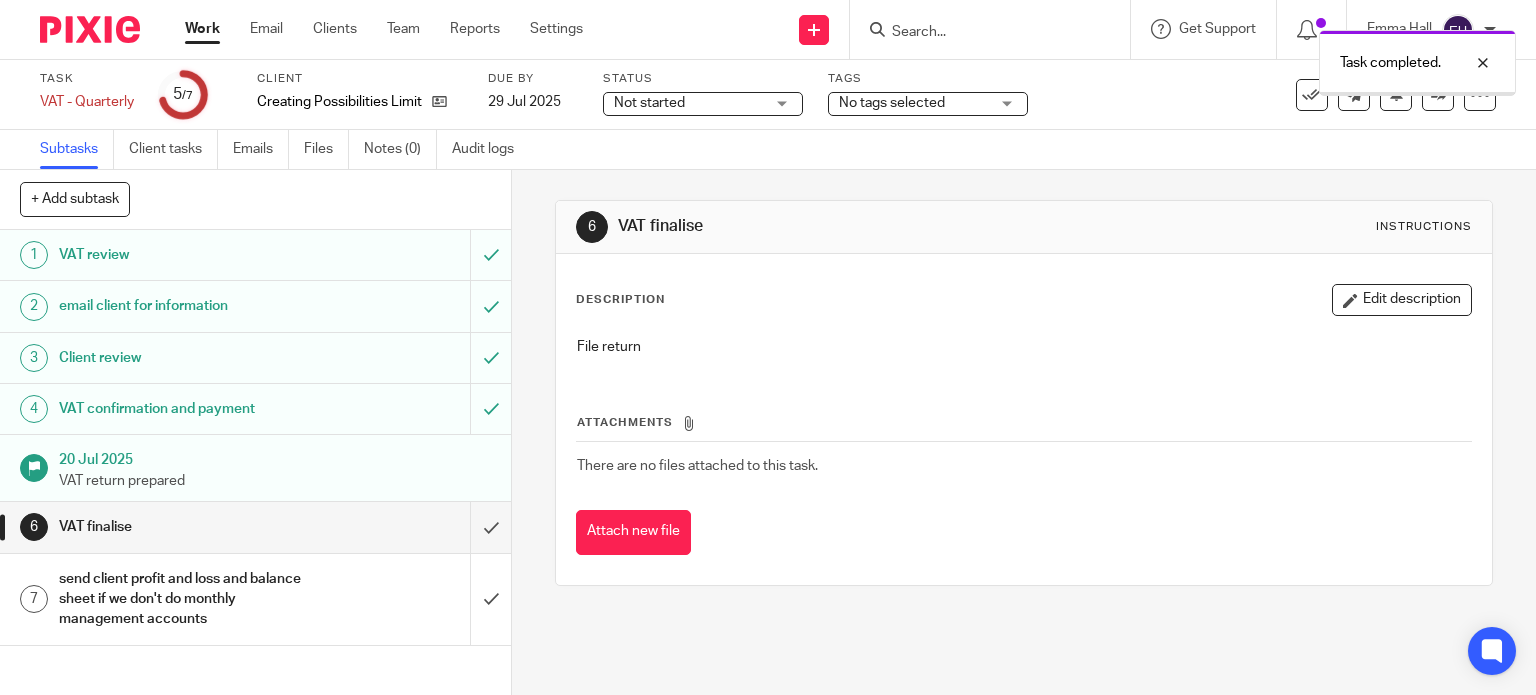 scroll, scrollTop: 0, scrollLeft: 0, axis: both 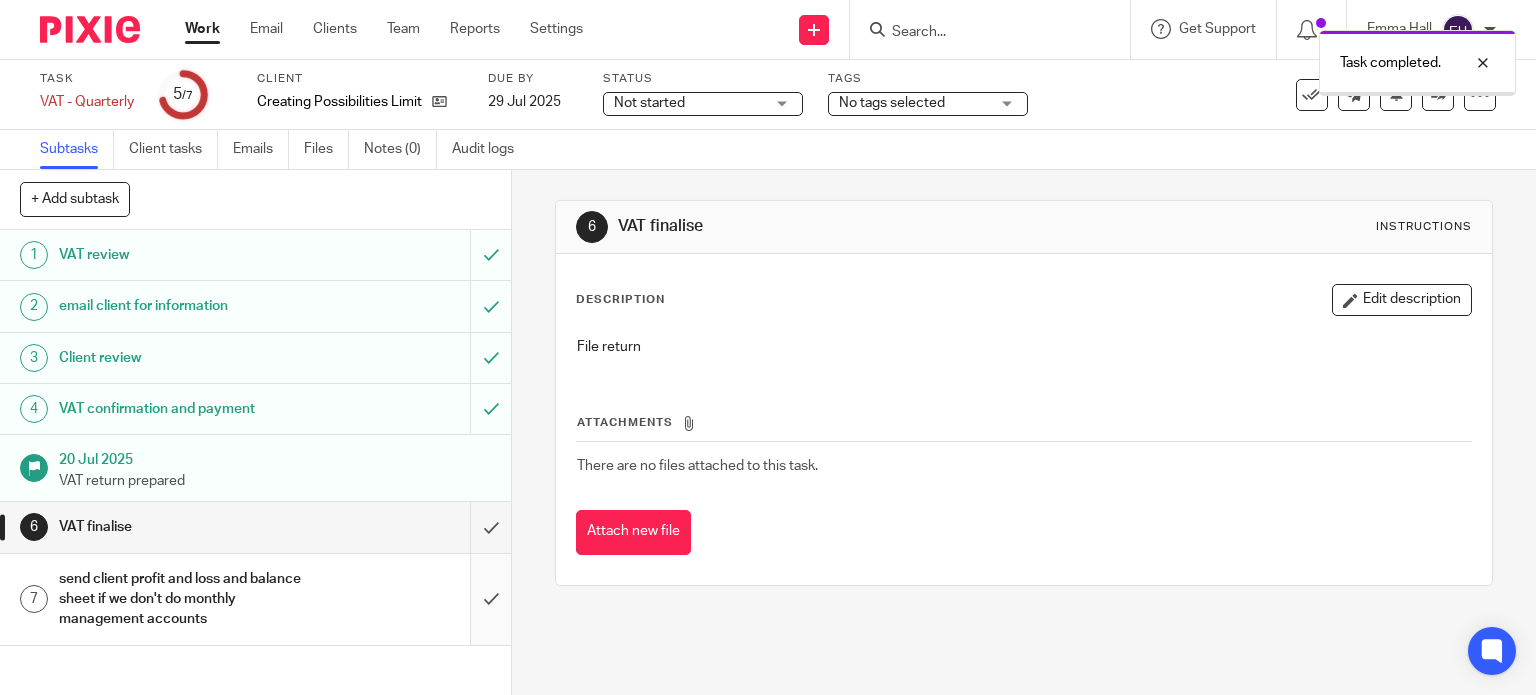 drag, startPoint x: 468, startPoint y: 527, endPoint x: 456, endPoint y: 570, distance: 44.64303 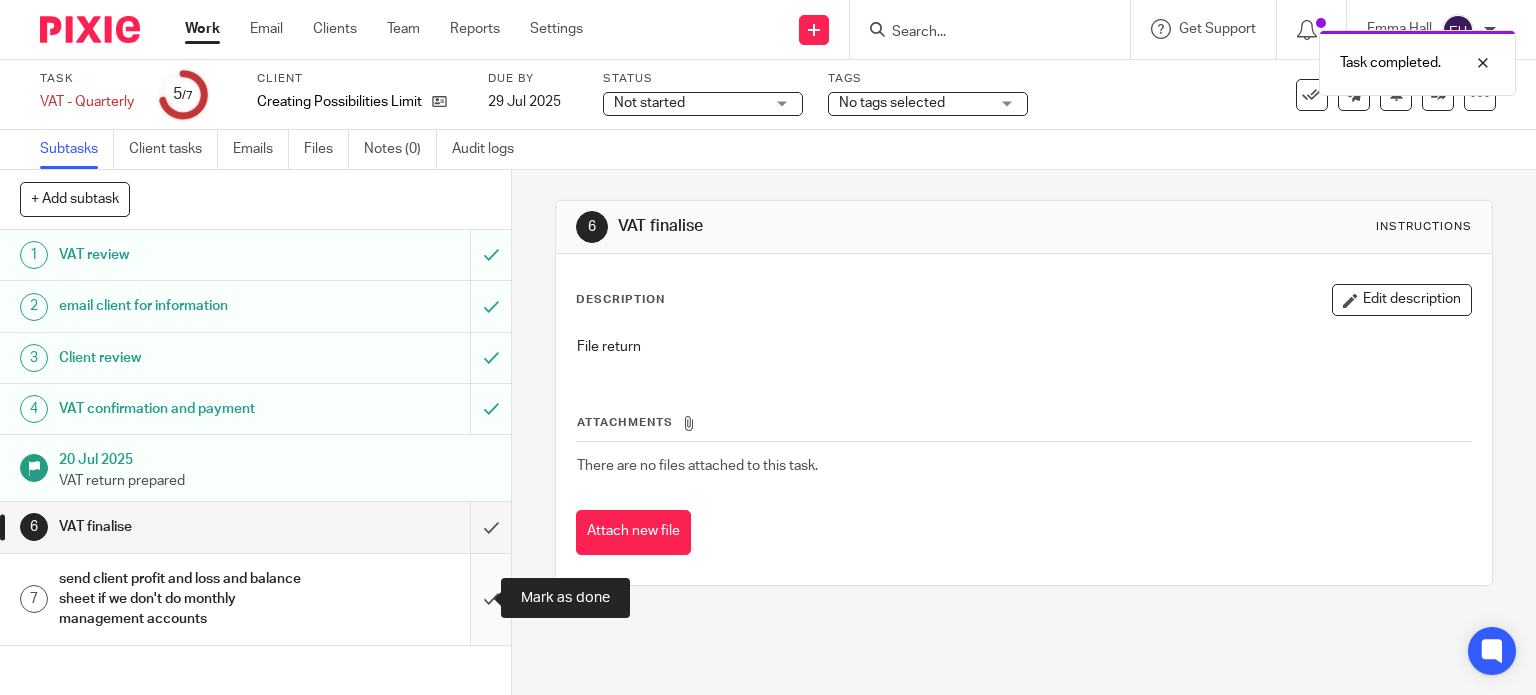 click at bounding box center (255, 599) 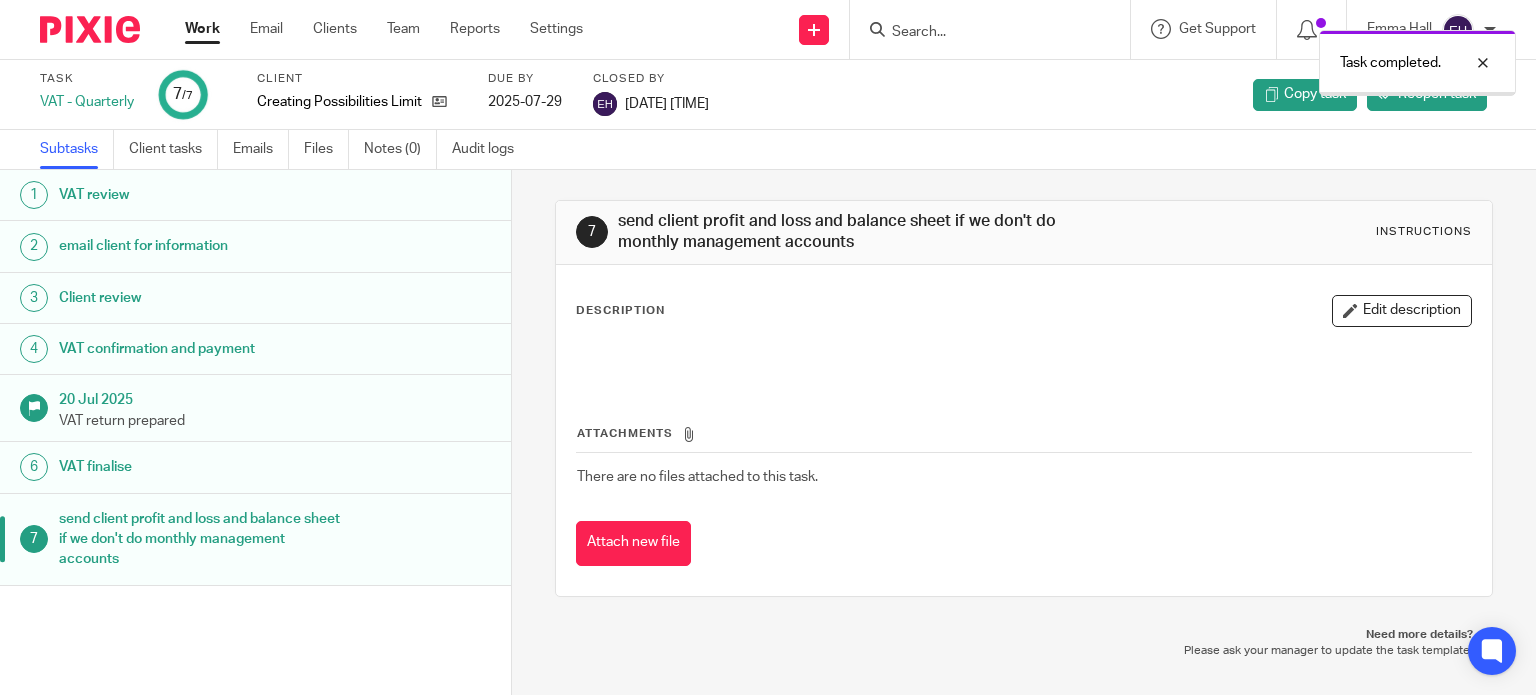 scroll, scrollTop: 0, scrollLeft: 0, axis: both 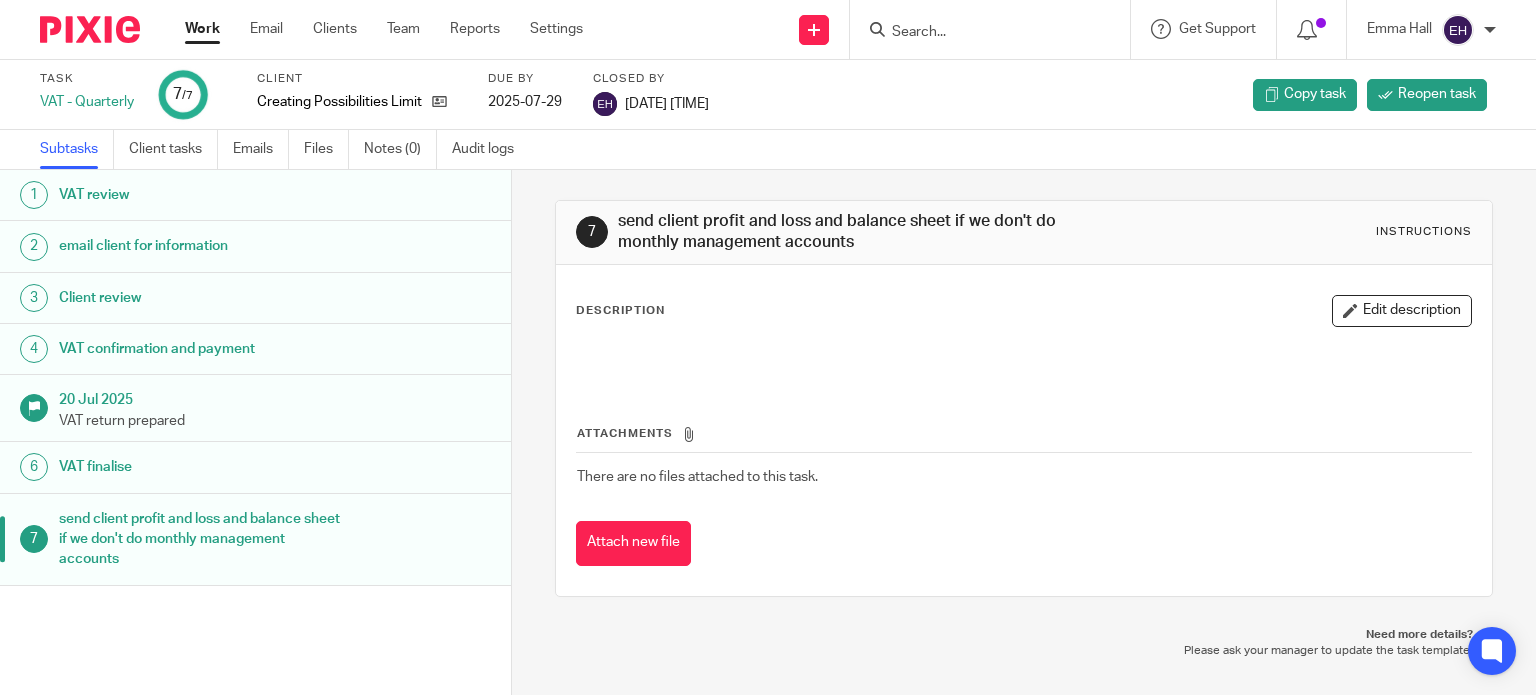 click on "Work" at bounding box center [202, 29] 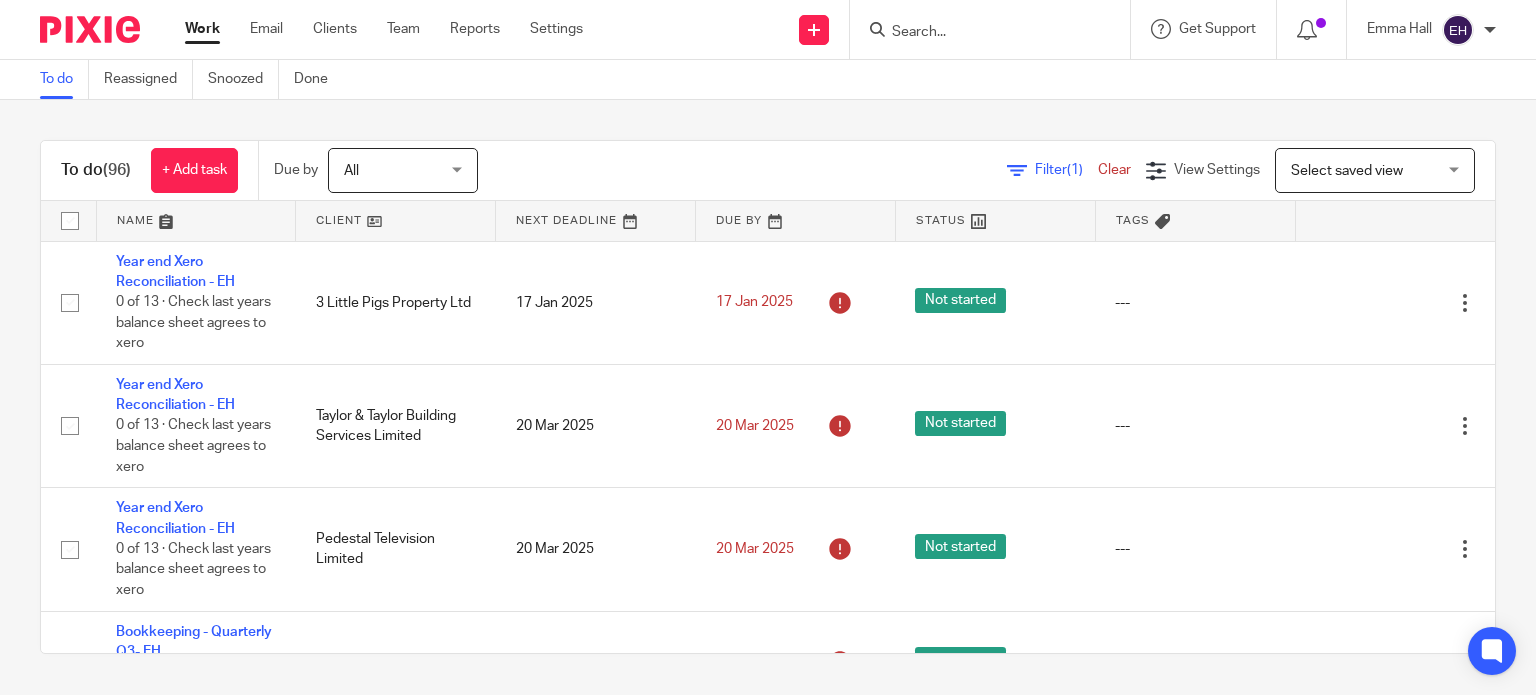 scroll, scrollTop: 0, scrollLeft: 0, axis: both 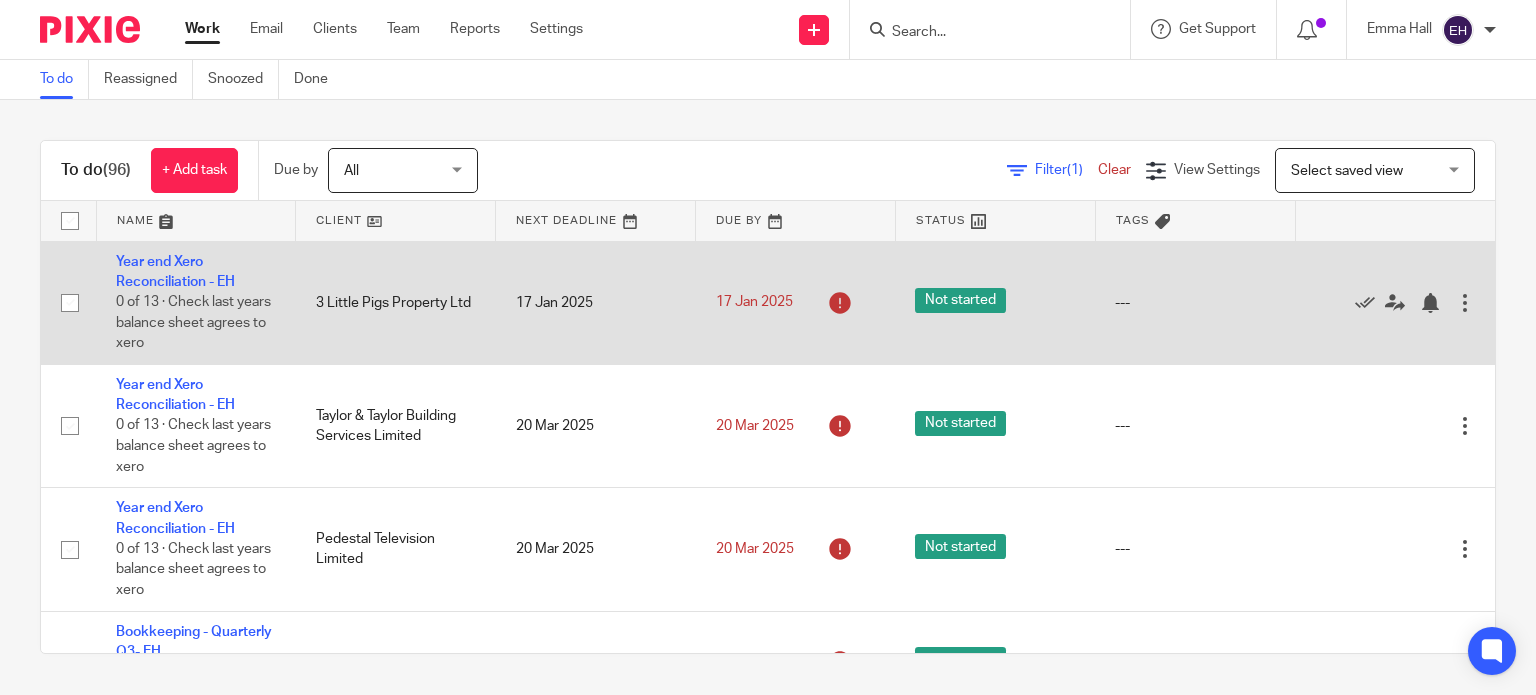 click on "Year end Xero Reconciliation - EH
0
of
13 ·
Check last years balance sheet agrees to xero" at bounding box center [196, 302] 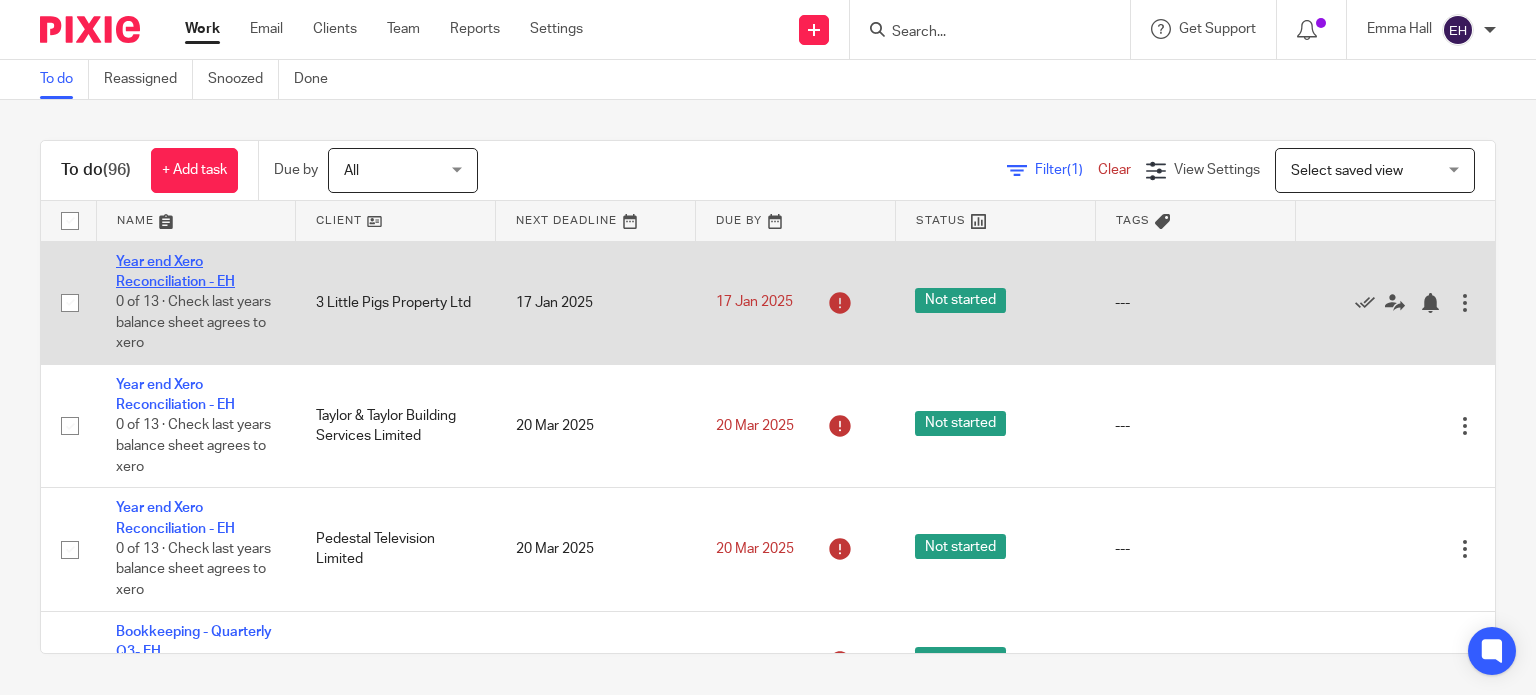 click on "Year end Xero Reconciliation - EH" at bounding box center (175, 272) 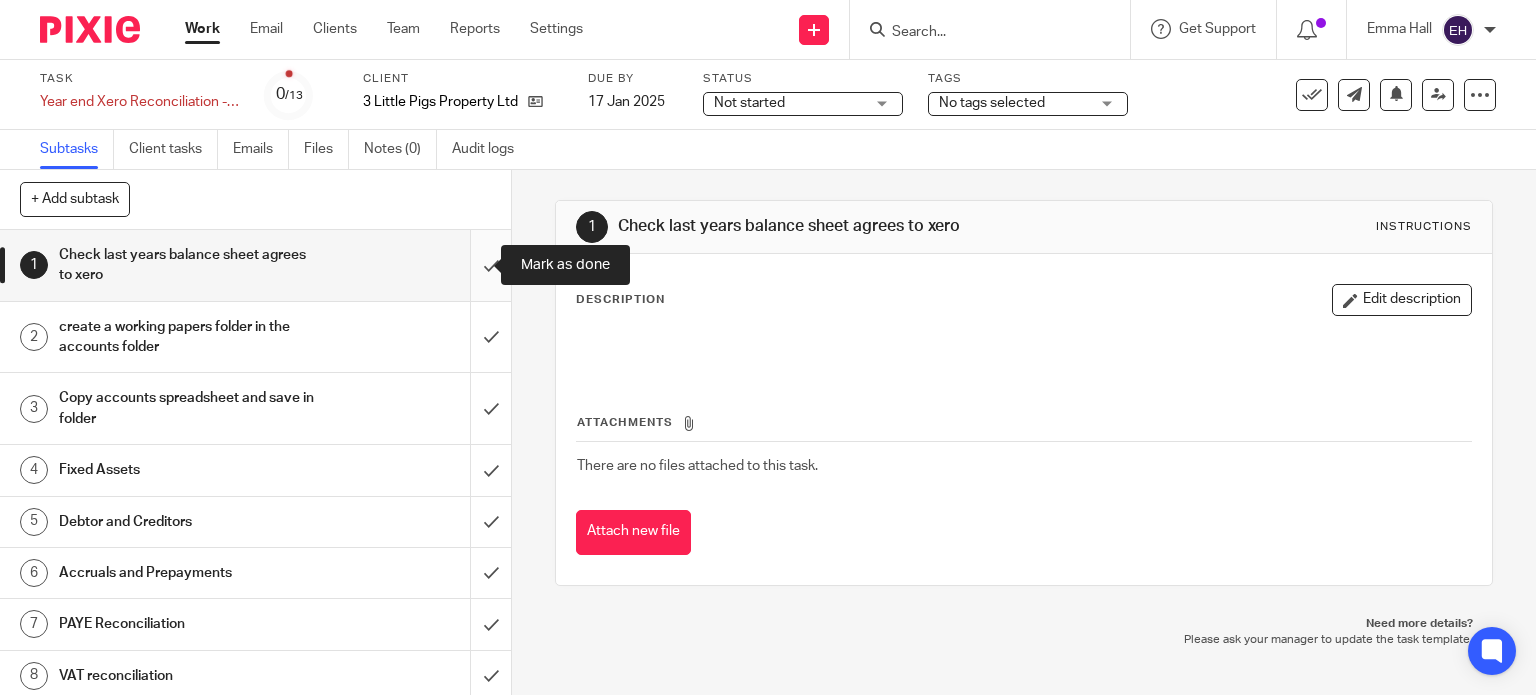 scroll, scrollTop: 0, scrollLeft: 0, axis: both 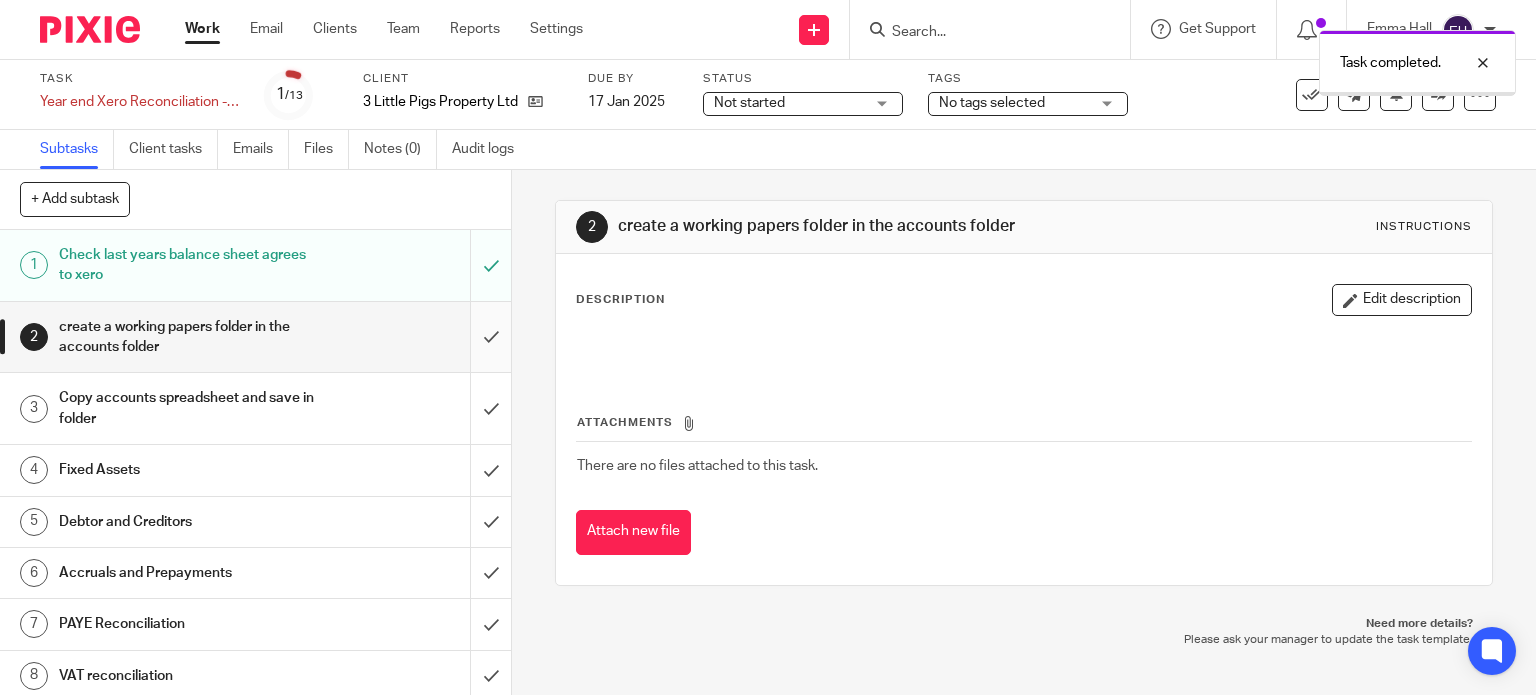 click at bounding box center (255, 337) 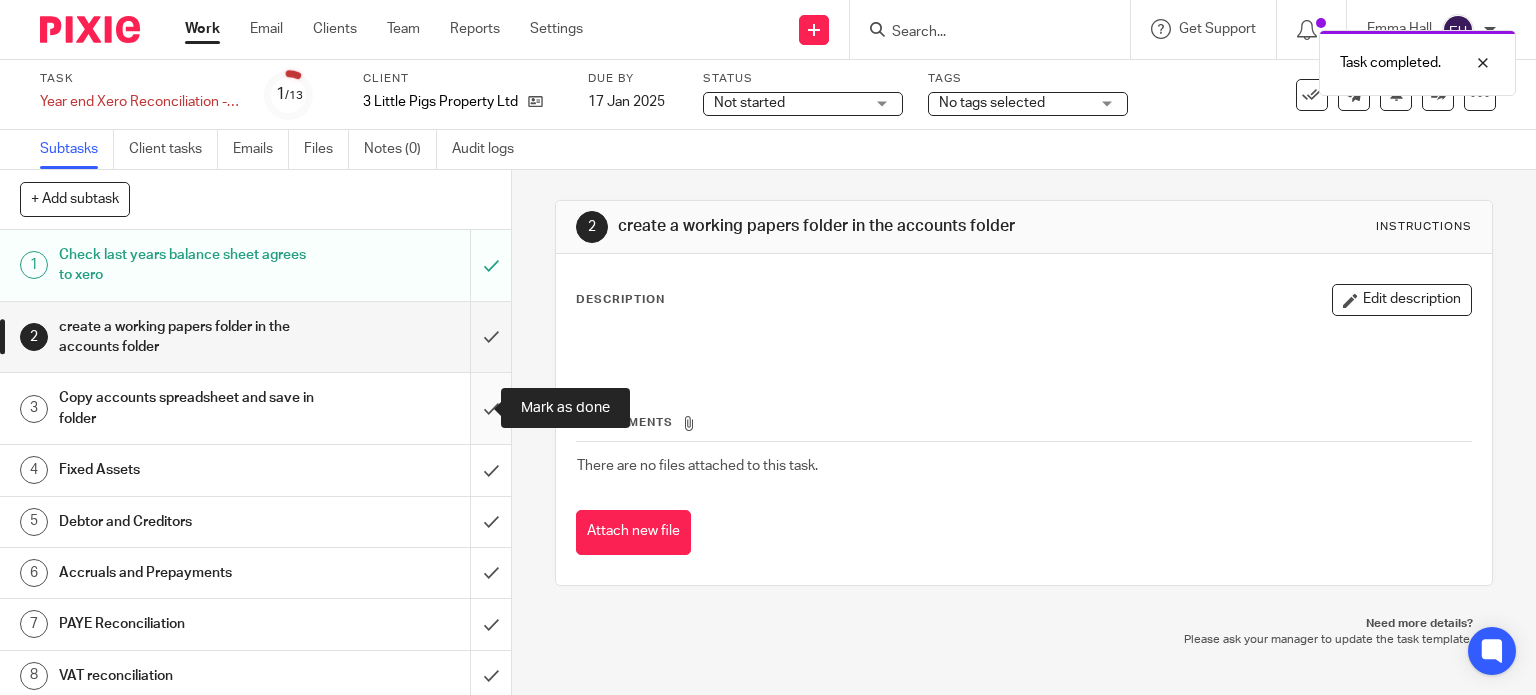 drag, startPoint x: 465, startPoint y: 391, endPoint x: 464, endPoint y: 427, distance: 36.013885 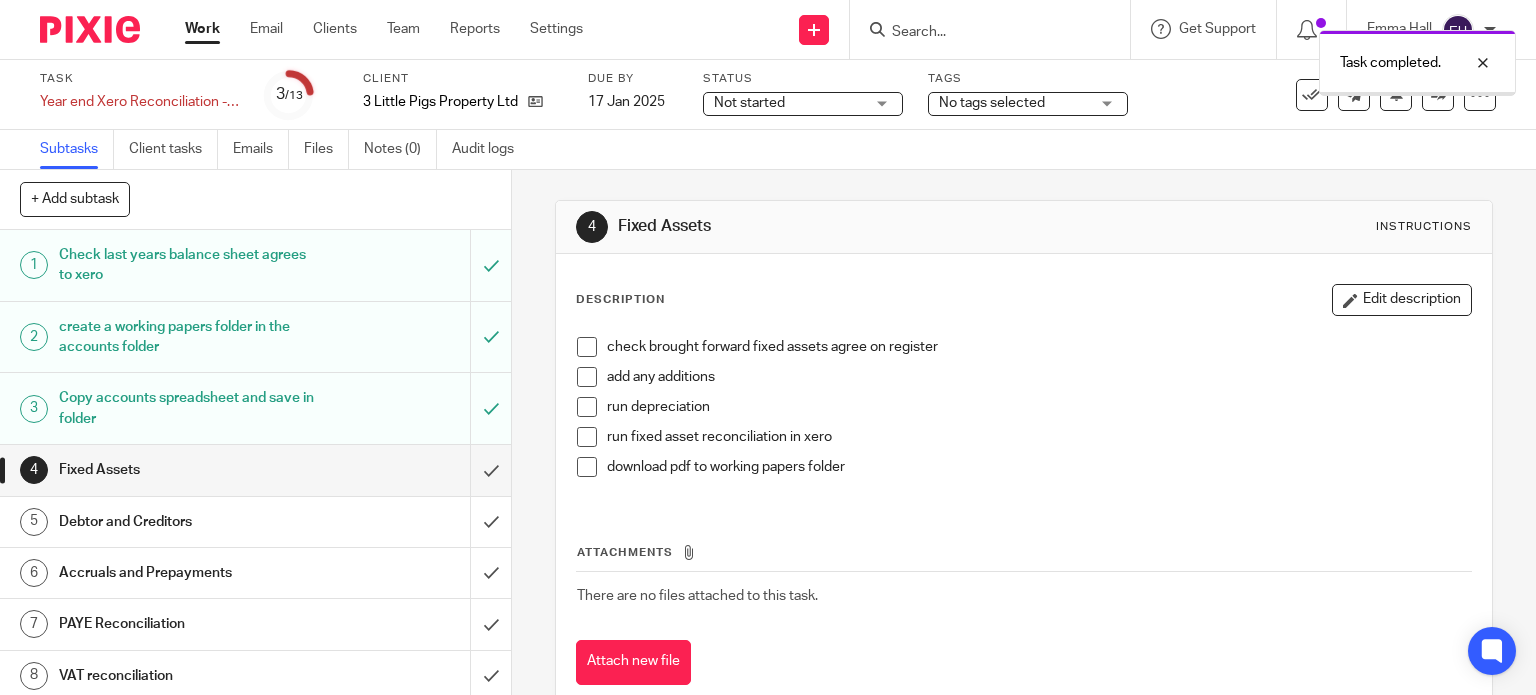 scroll, scrollTop: 0, scrollLeft: 0, axis: both 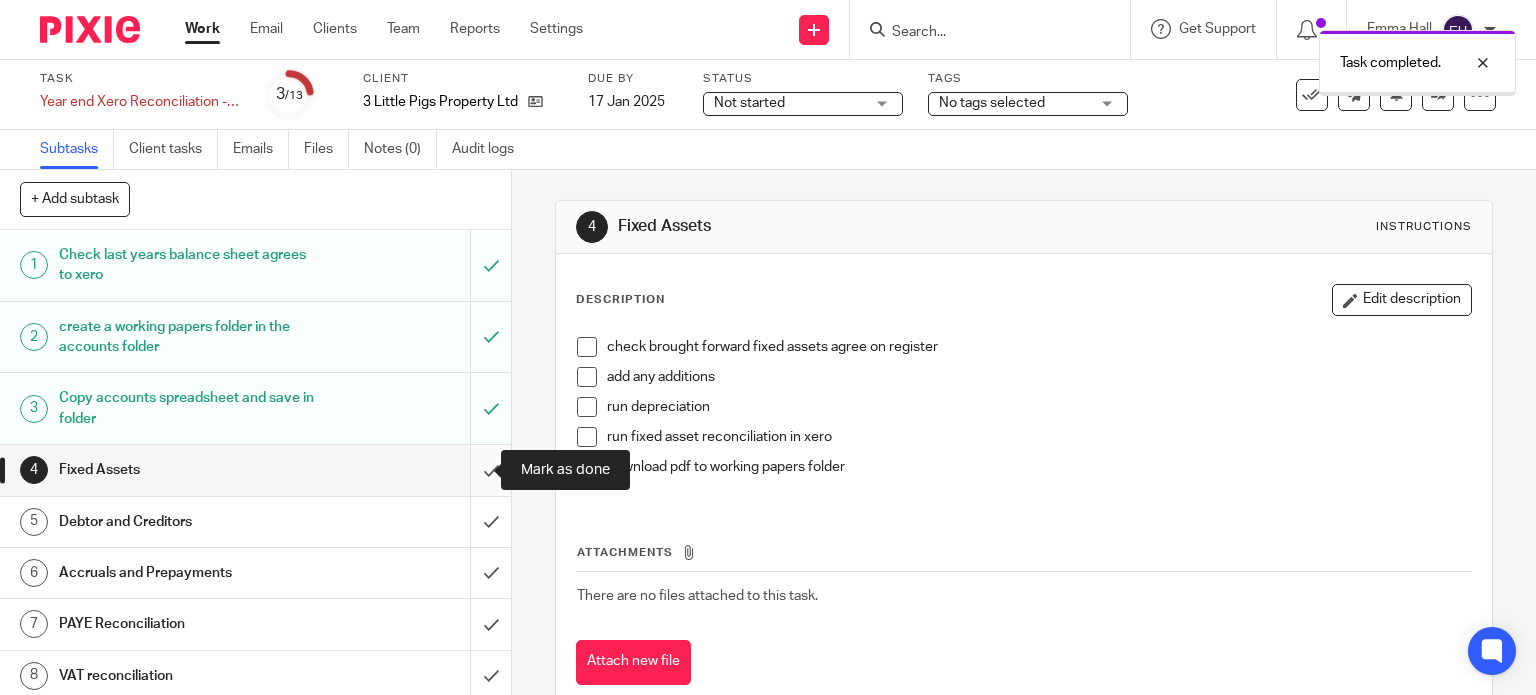 click at bounding box center [255, 470] 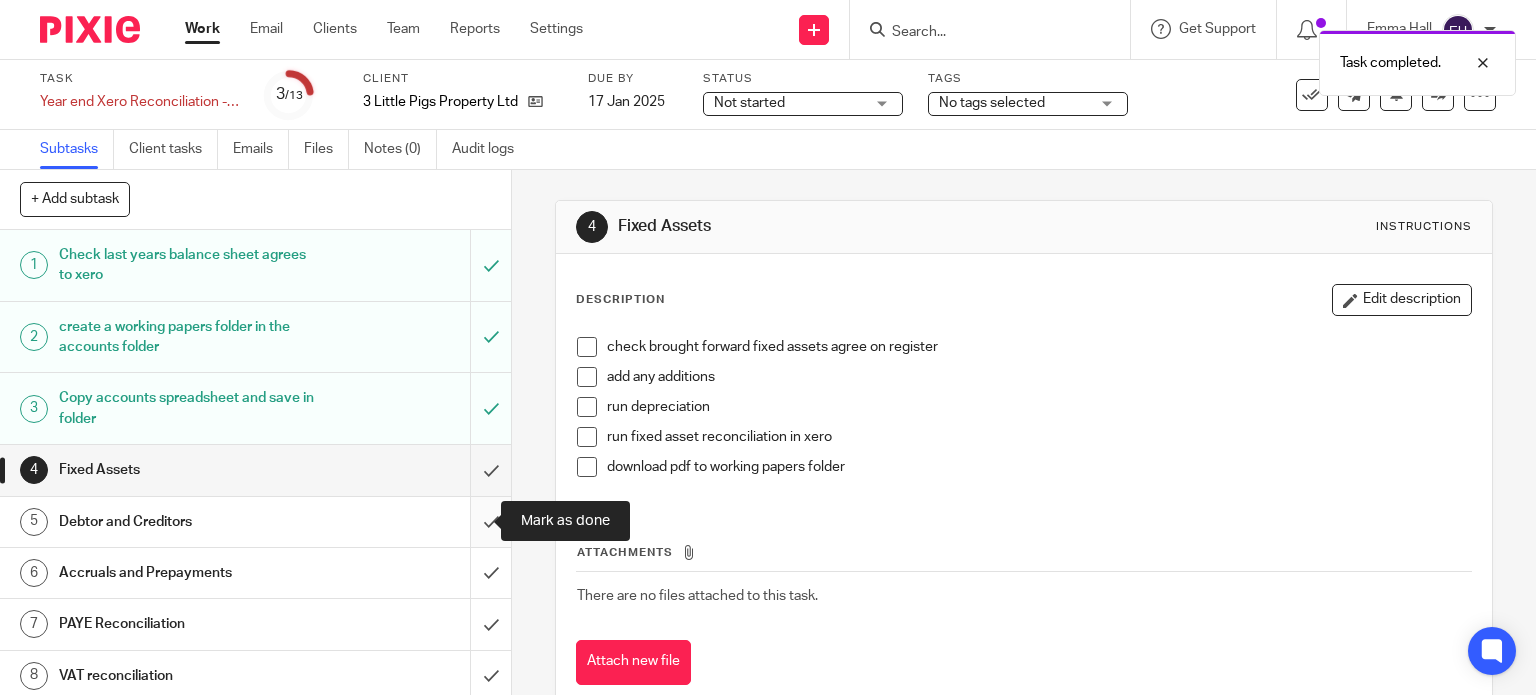 click at bounding box center (255, 522) 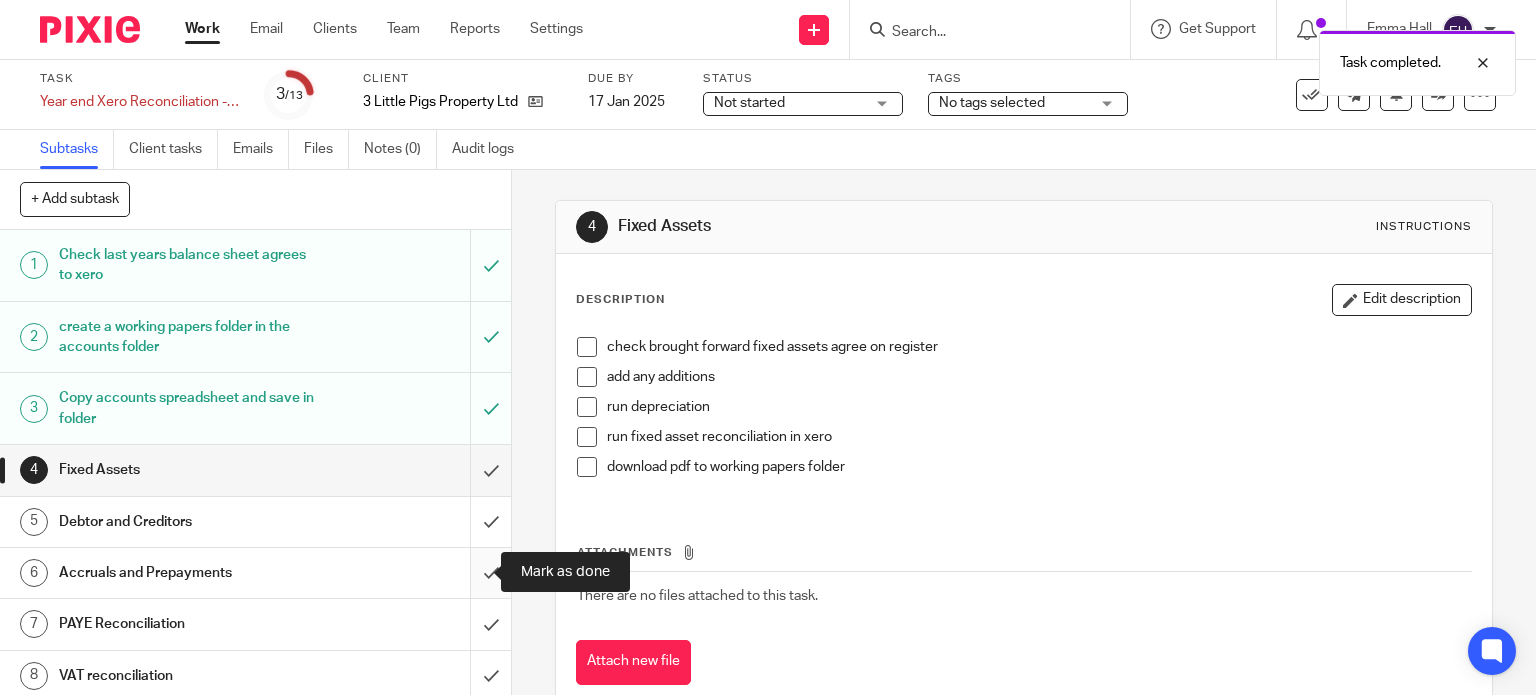 click at bounding box center (255, 573) 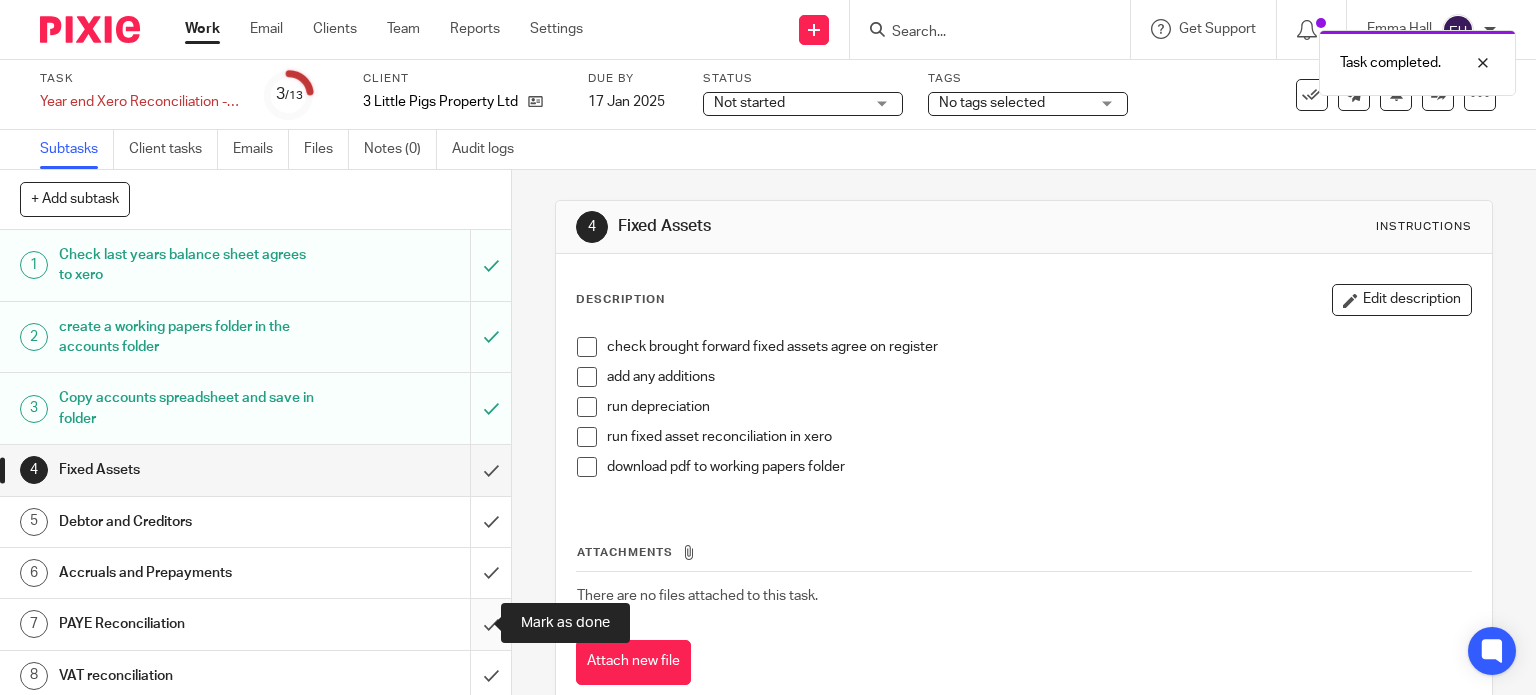click at bounding box center [255, 624] 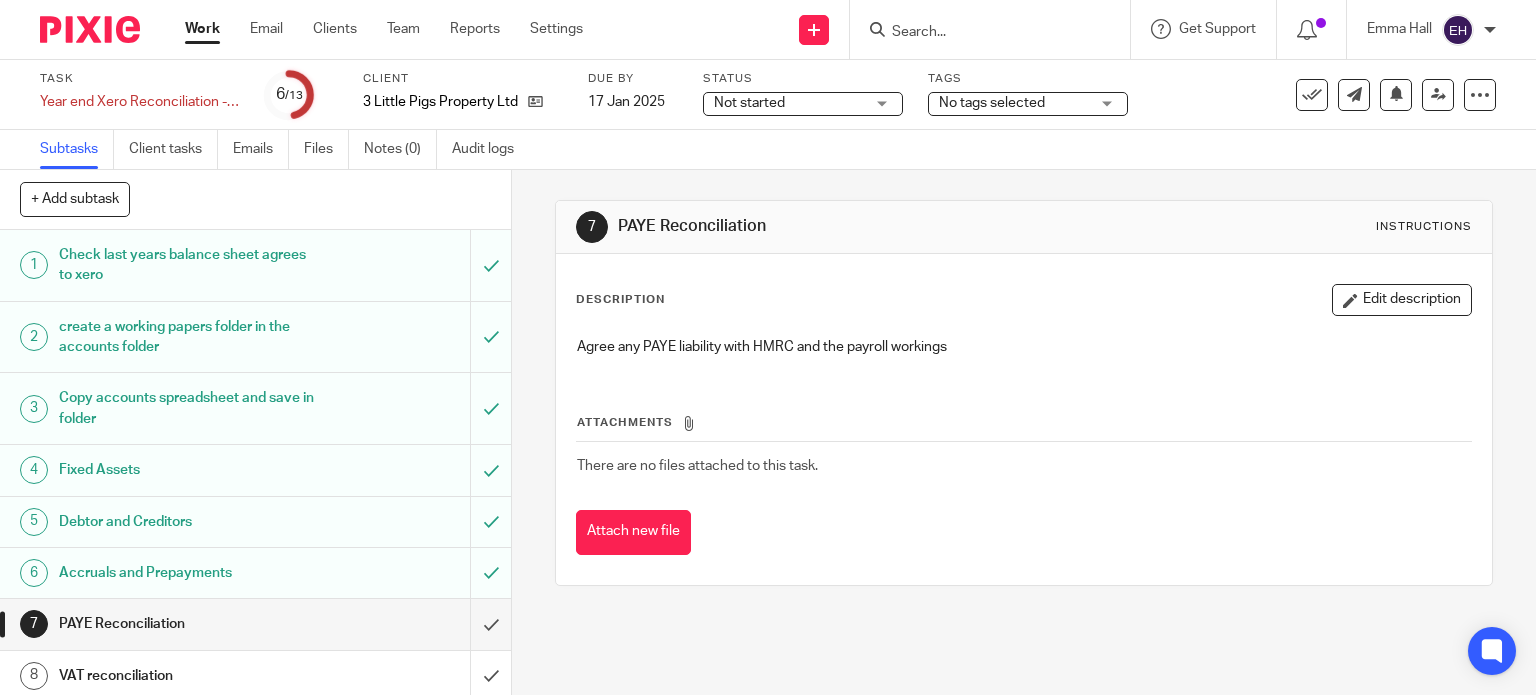 scroll, scrollTop: 0, scrollLeft: 0, axis: both 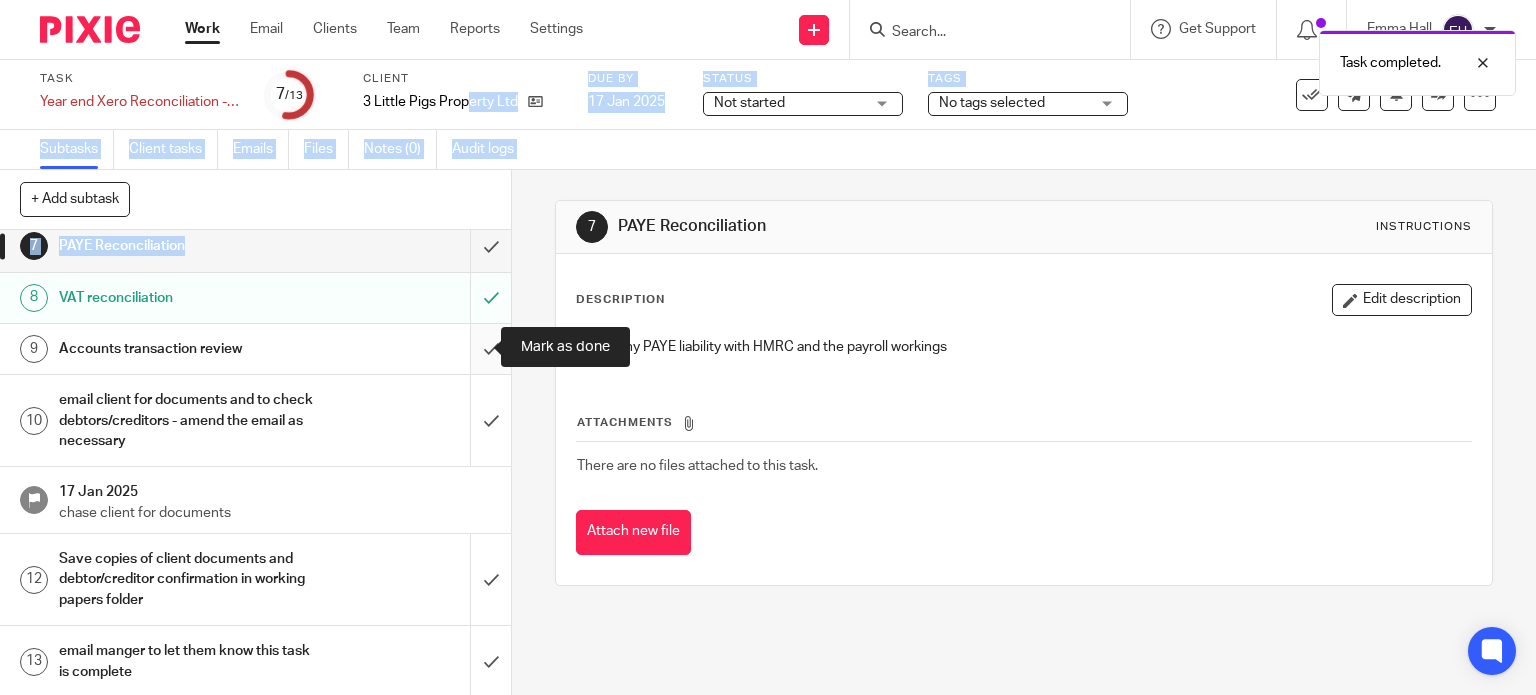 drag, startPoint x: 472, startPoint y: 340, endPoint x: 466, endPoint y: 371, distance: 31.575306 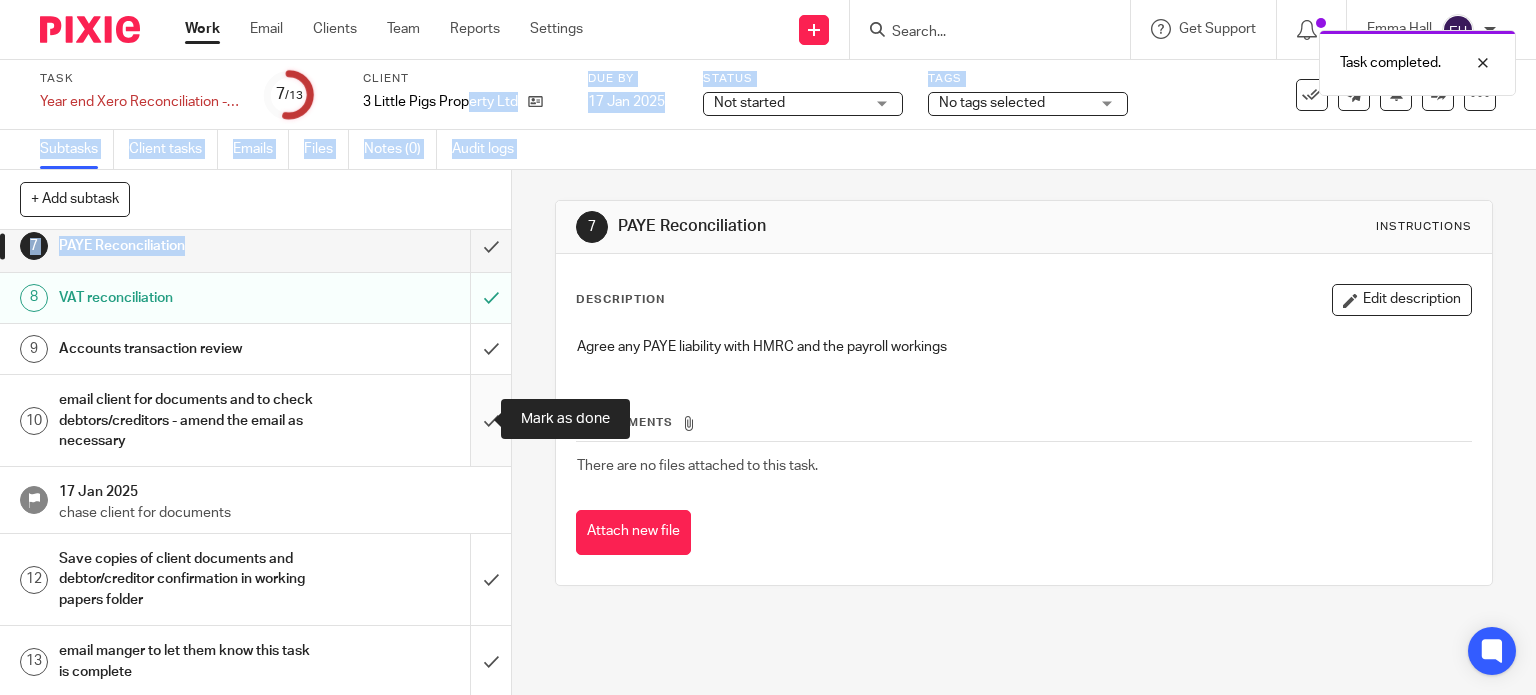 drag, startPoint x: 460, startPoint y: 400, endPoint x: 455, endPoint y: 459, distance: 59.211487 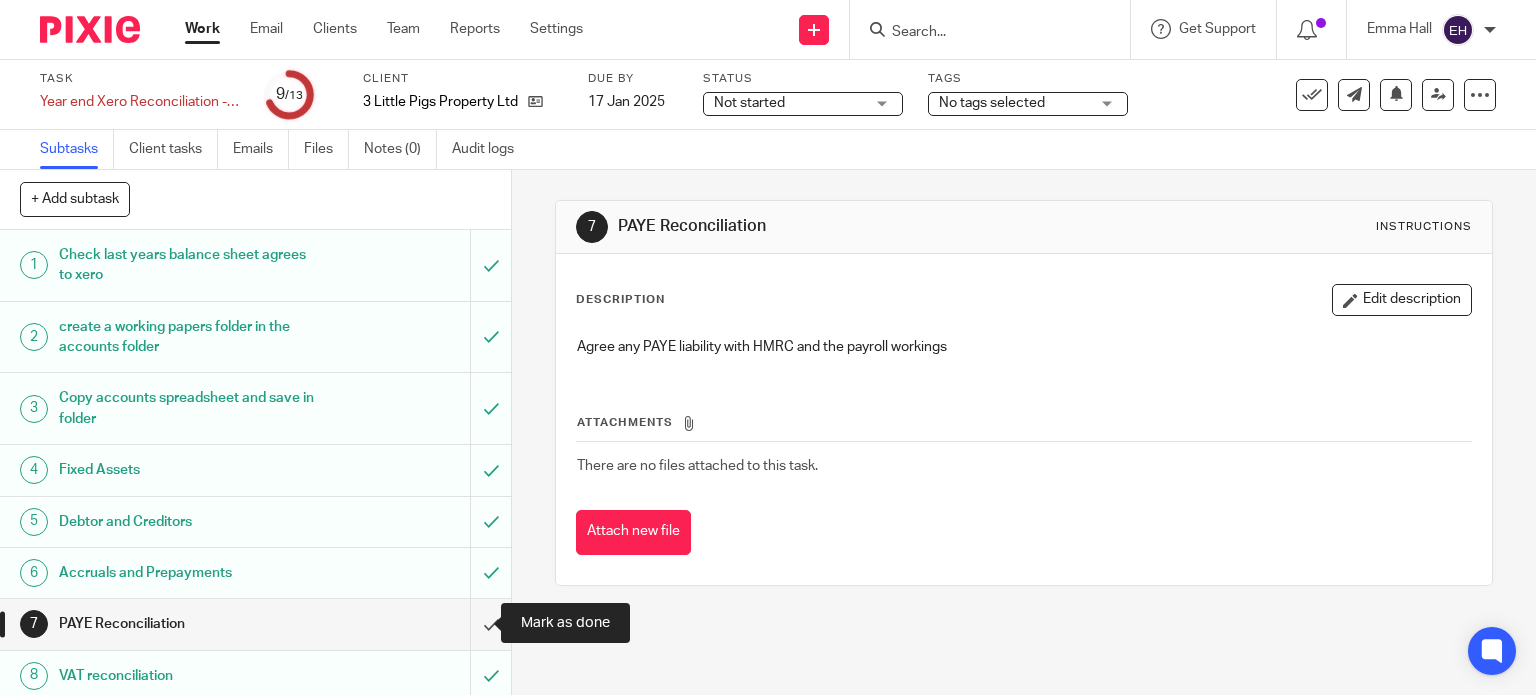scroll, scrollTop: 0, scrollLeft: 0, axis: both 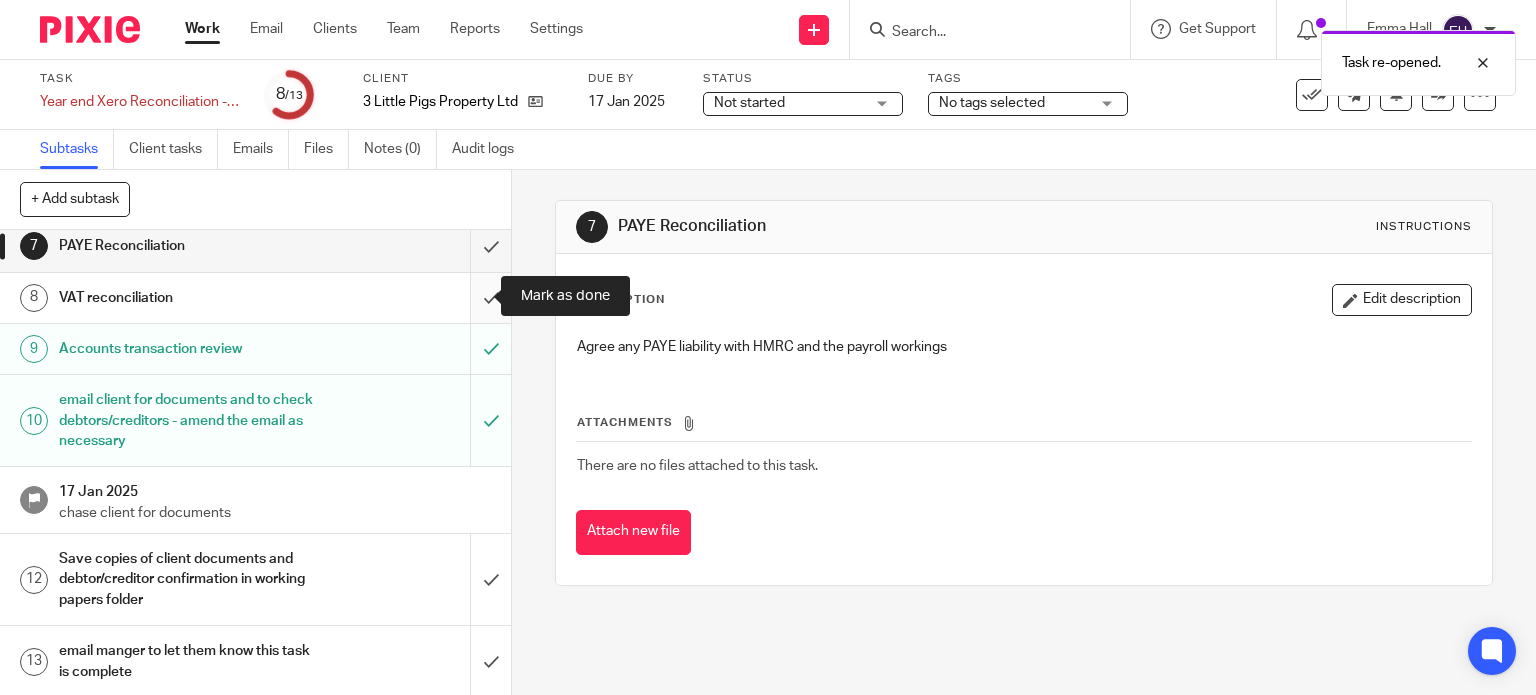 click at bounding box center (255, 298) 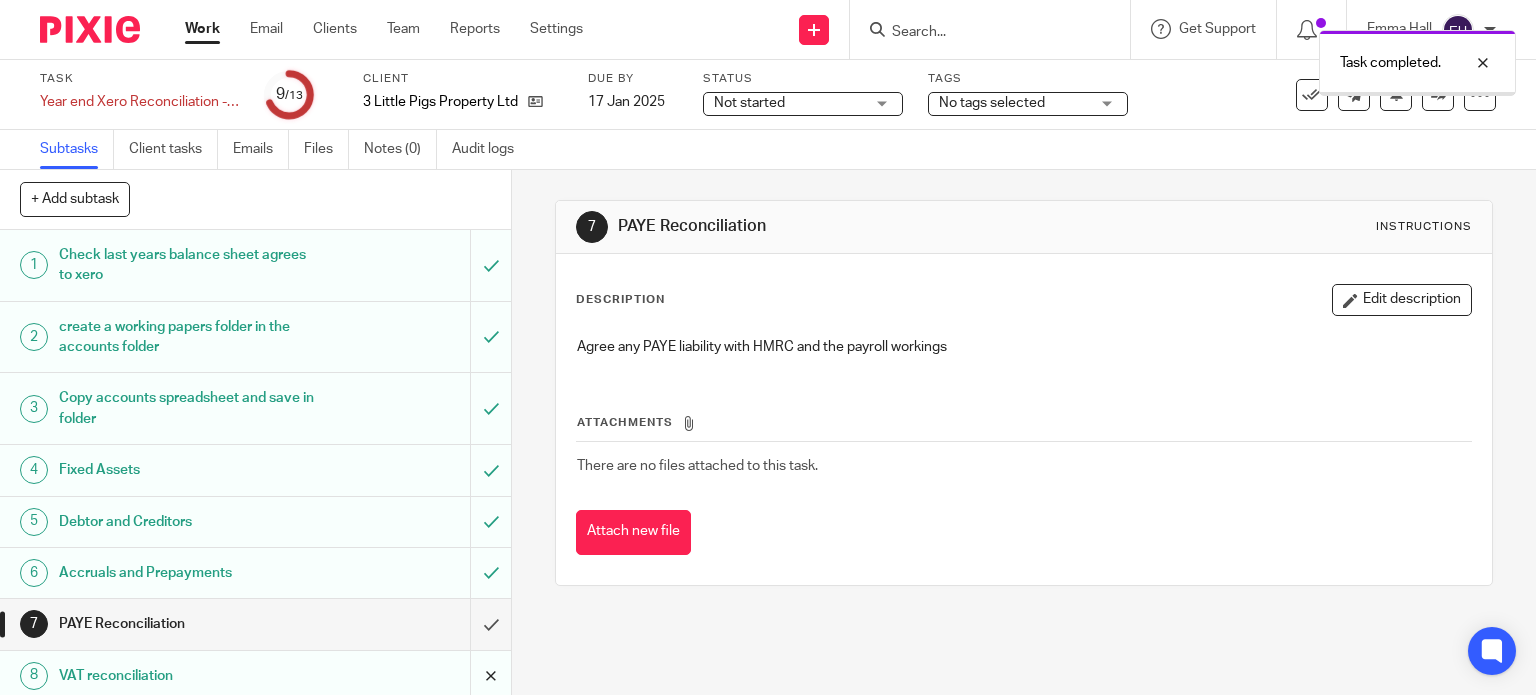 scroll, scrollTop: 0, scrollLeft: 0, axis: both 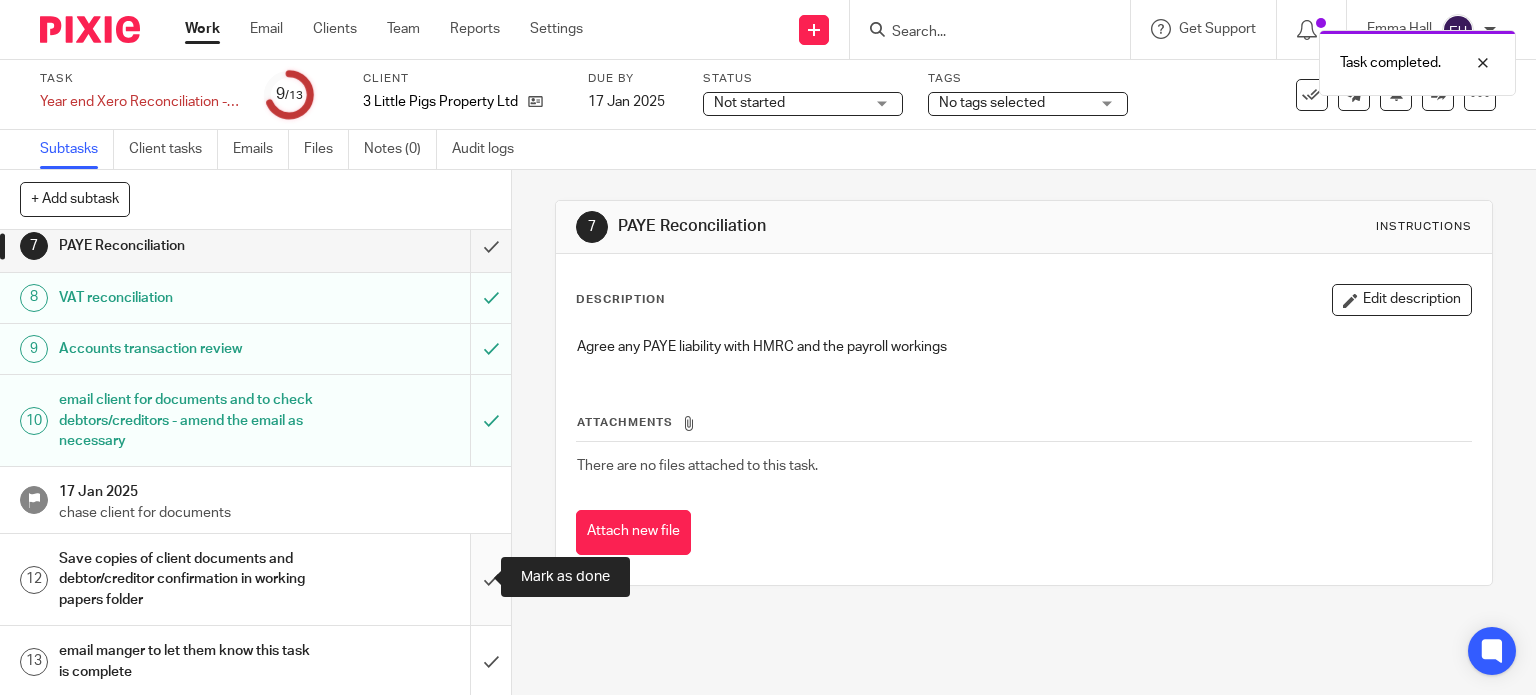 drag, startPoint x: 458, startPoint y: 583, endPoint x: 464, endPoint y: 606, distance: 23.769728 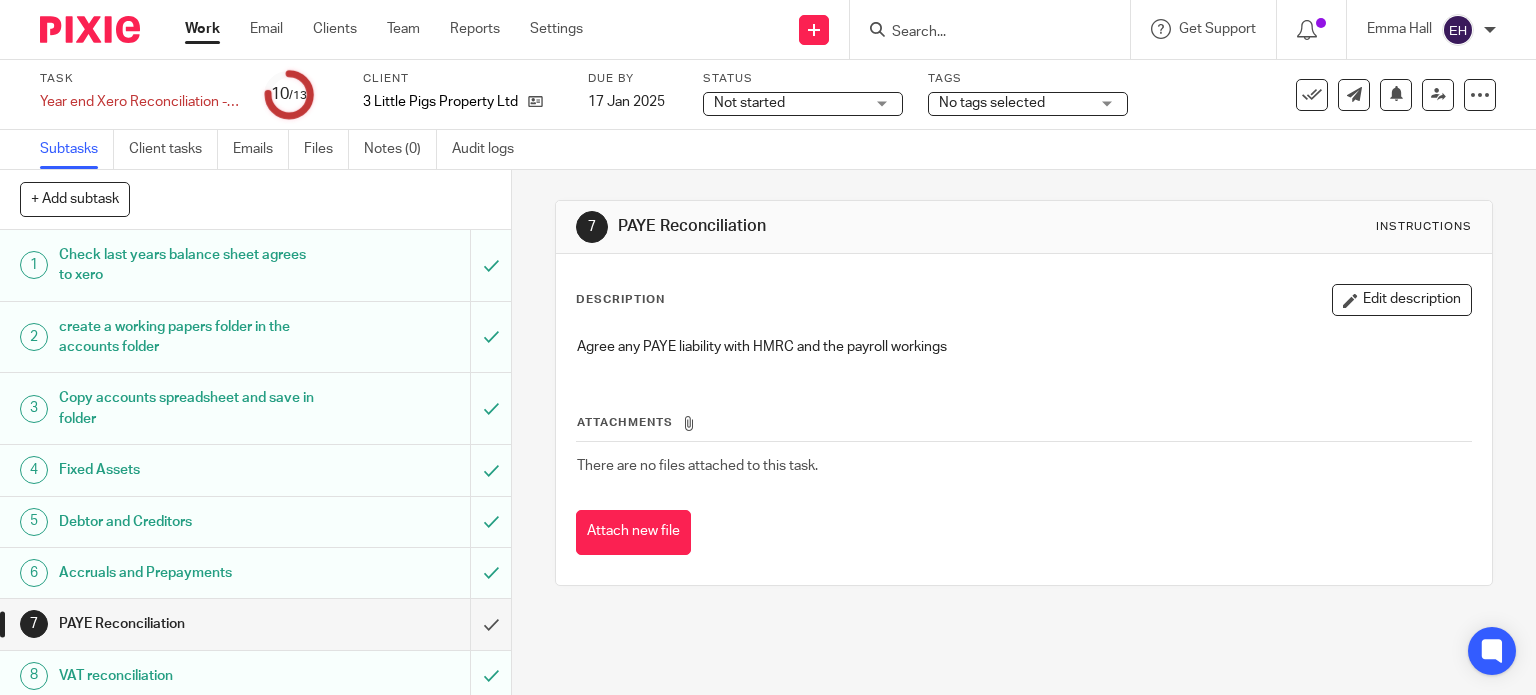 scroll, scrollTop: 0, scrollLeft: 0, axis: both 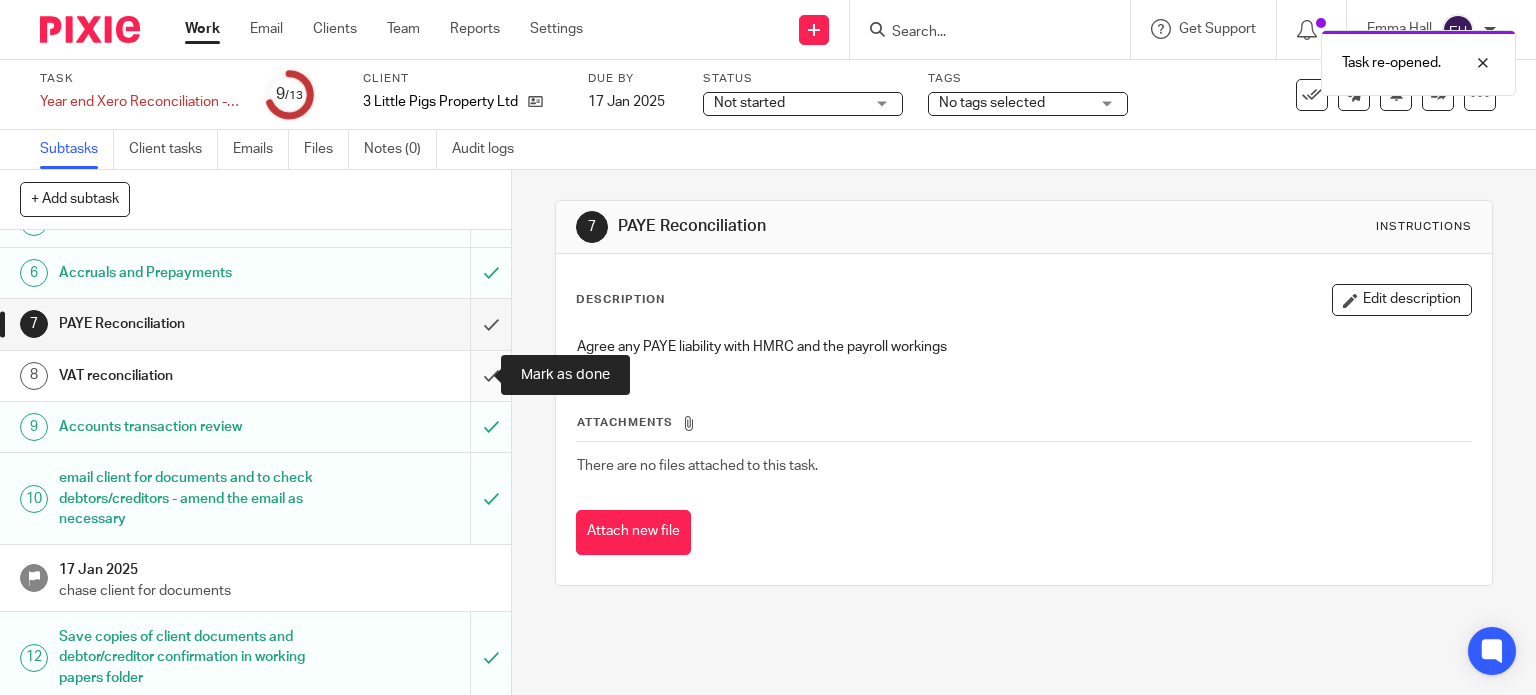 click at bounding box center [255, 376] 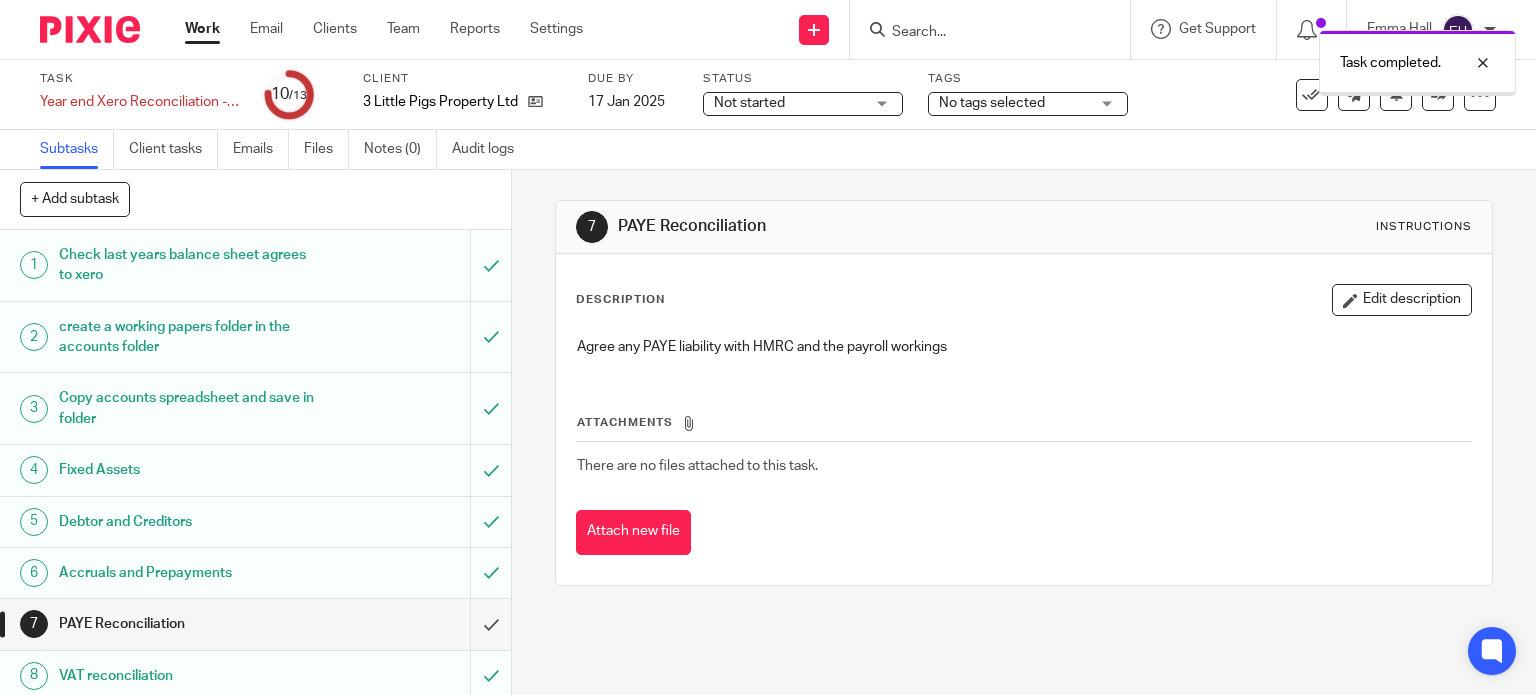 scroll, scrollTop: 0, scrollLeft: 0, axis: both 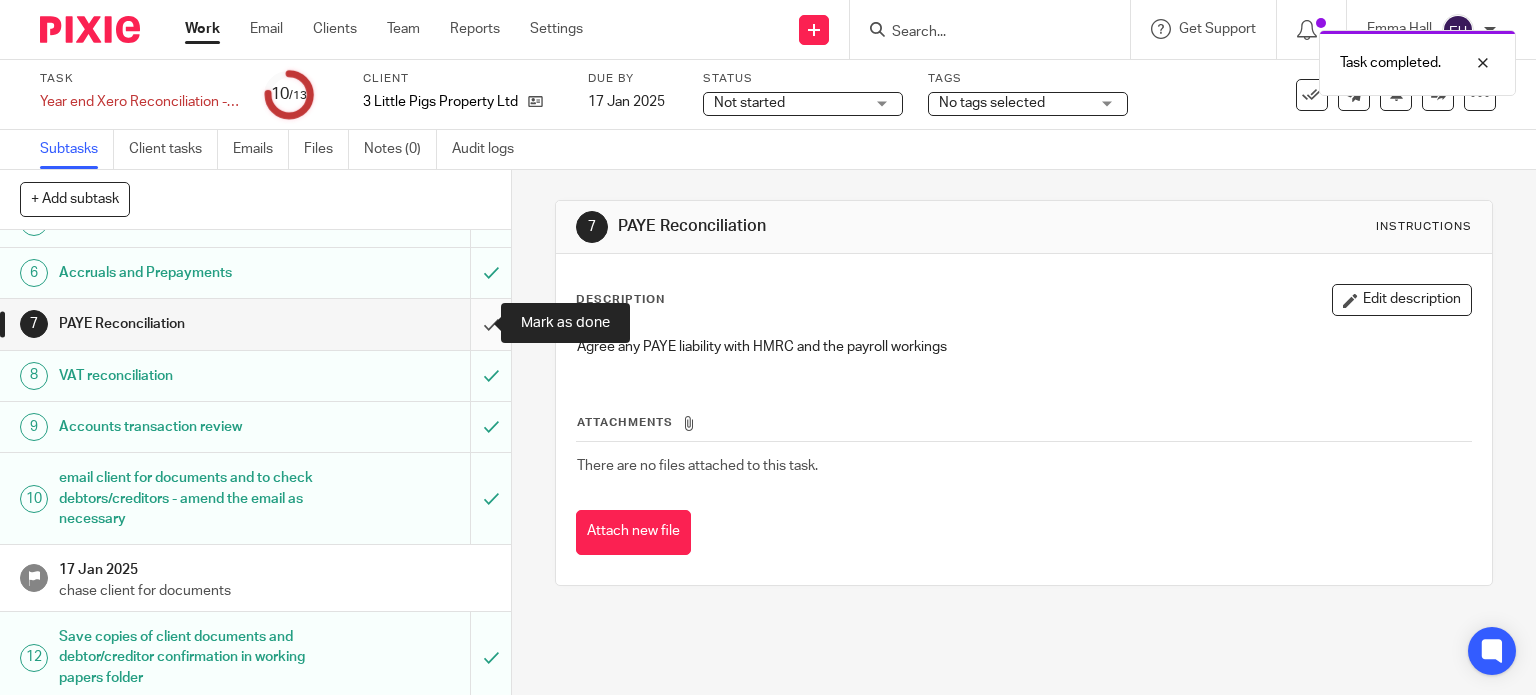 click at bounding box center [255, 324] 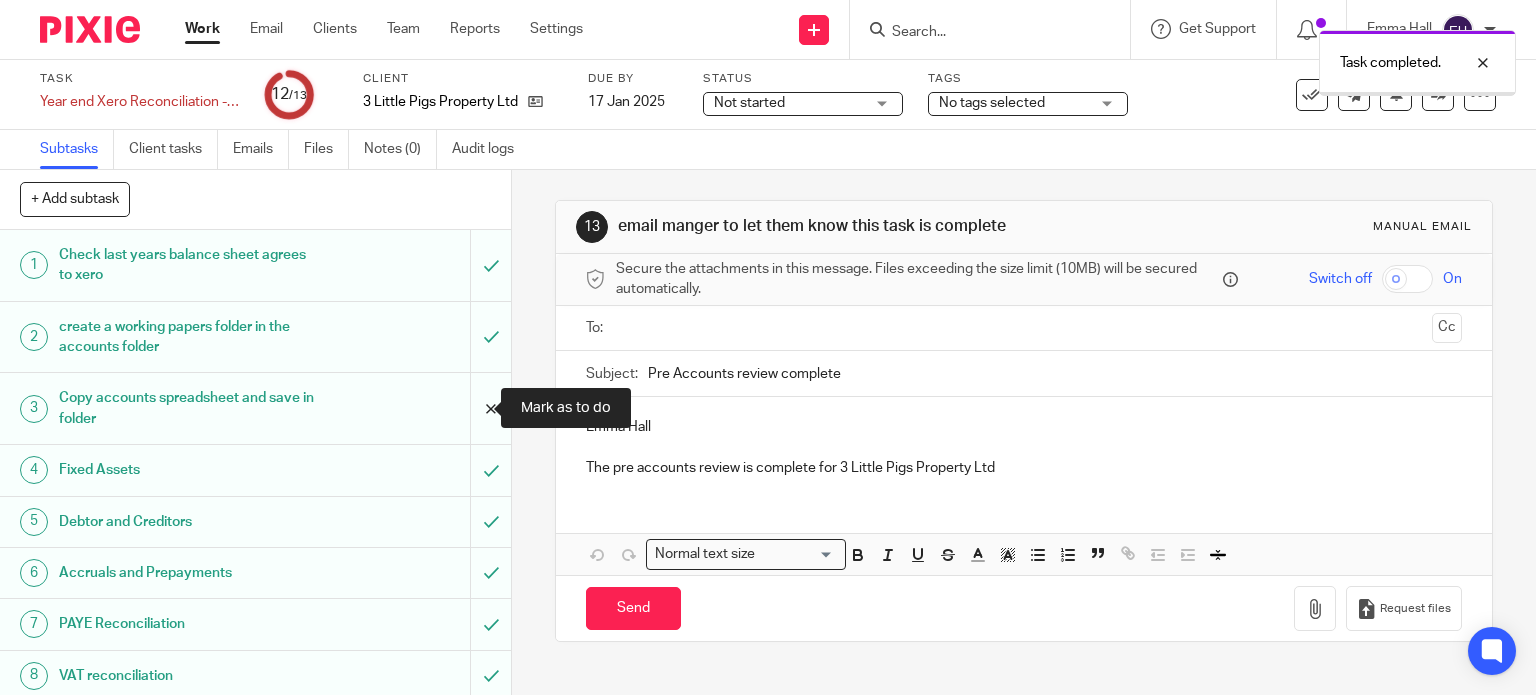 scroll, scrollTop: 0, scrollLeft: 0, axis: both 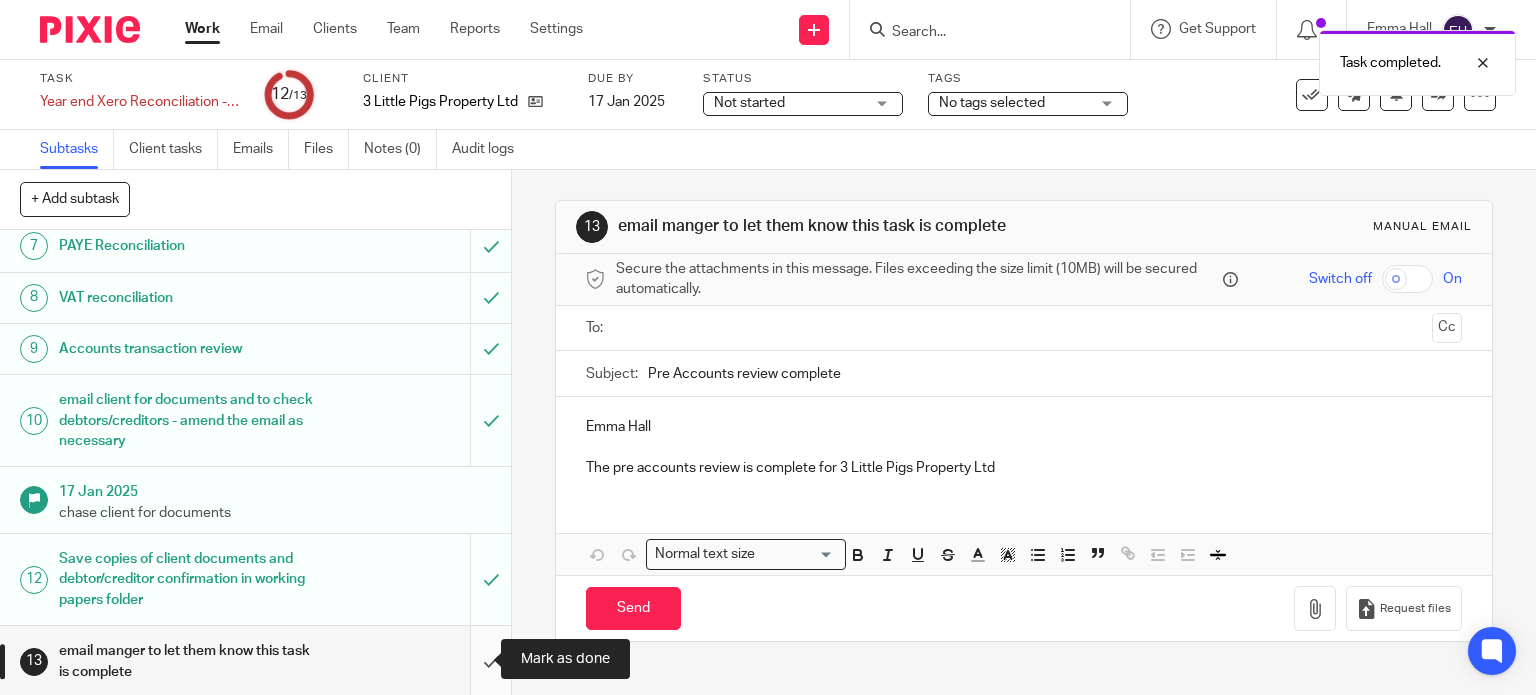 click at bounding box center (255, 661) 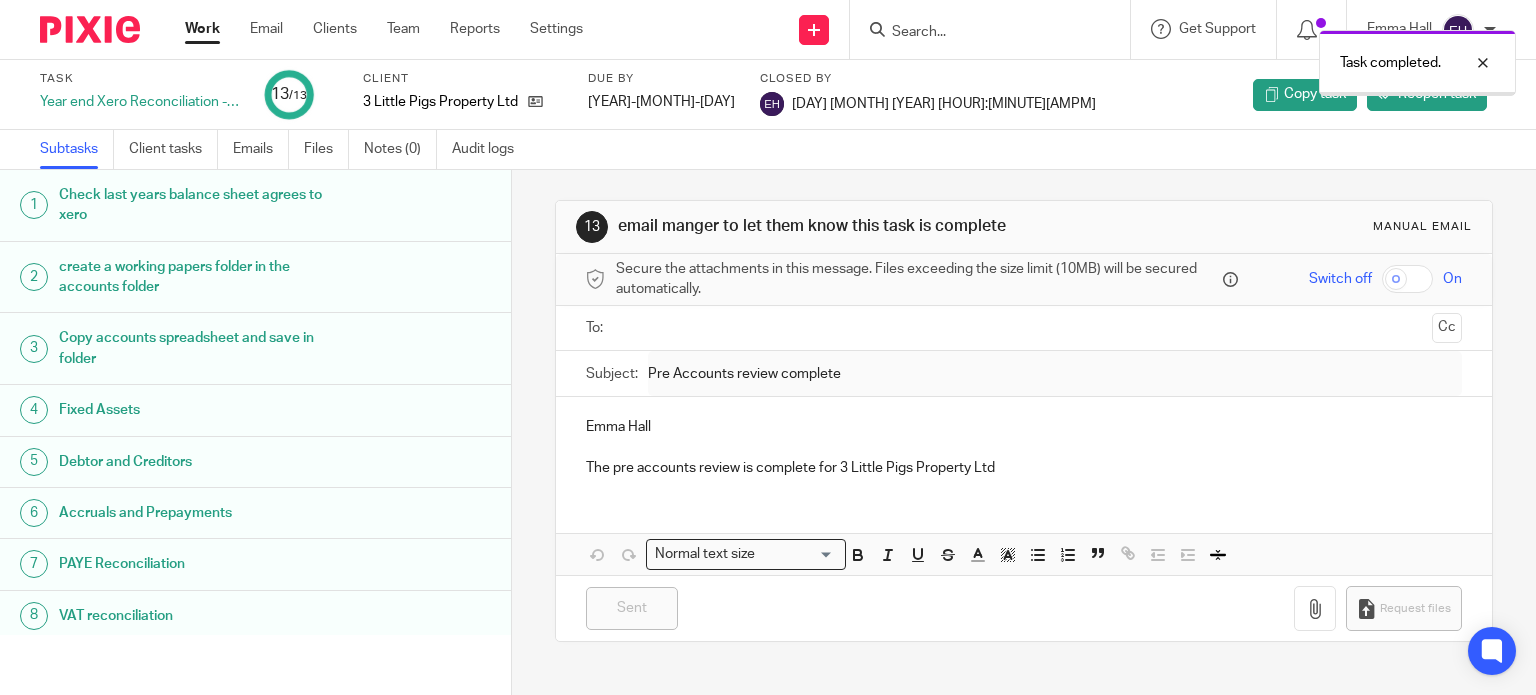 scroll, scrollTop: 0, scrollLeft: 0, axis: both 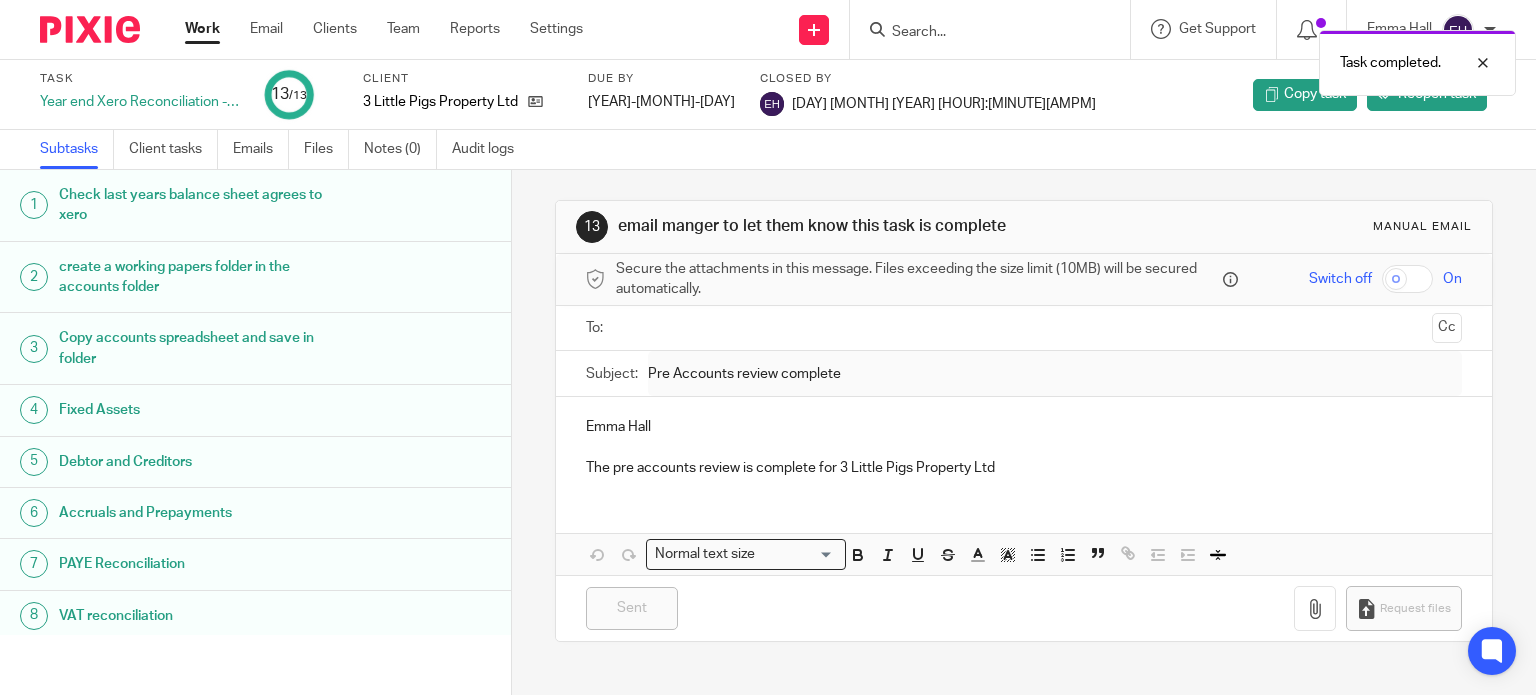 click on "Task completed." at bounding box center [1142, 58] 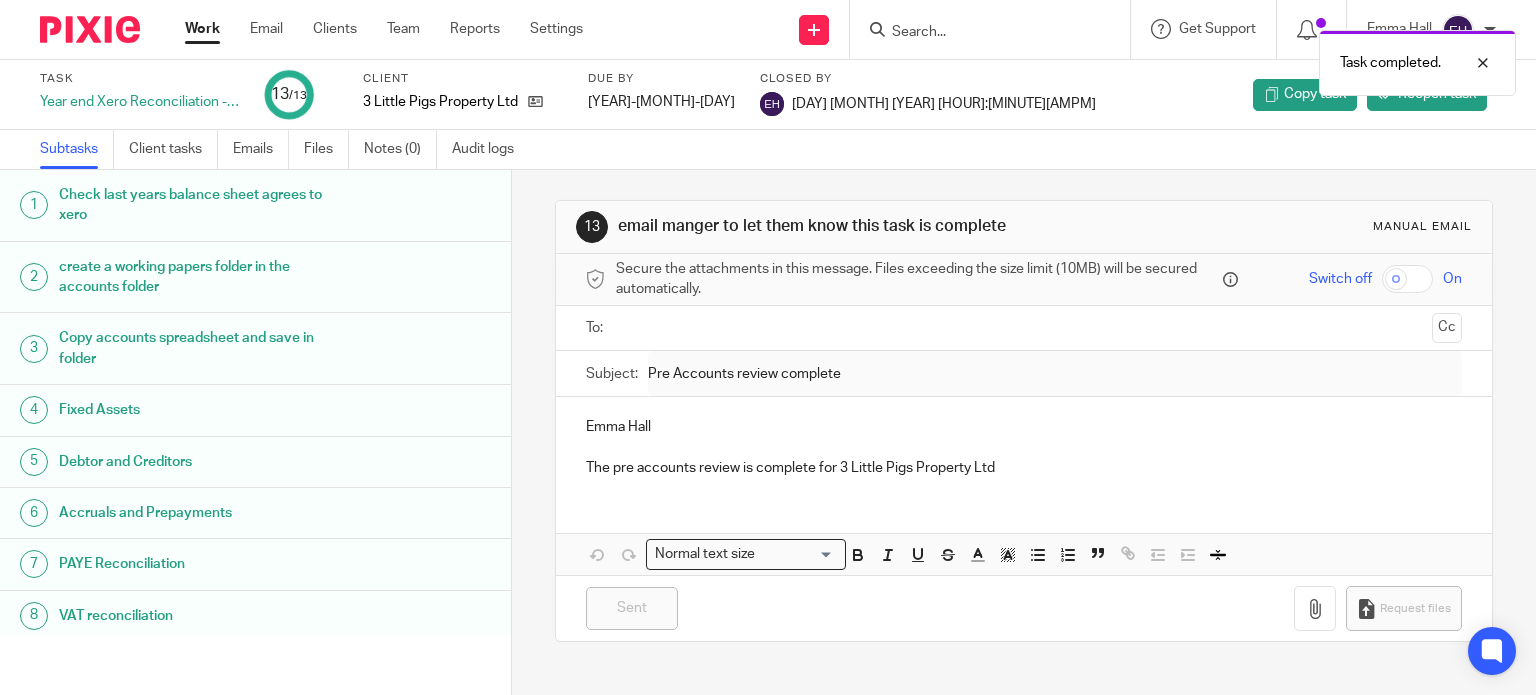 click on "Task completed." at bounding box center [1142, 58] 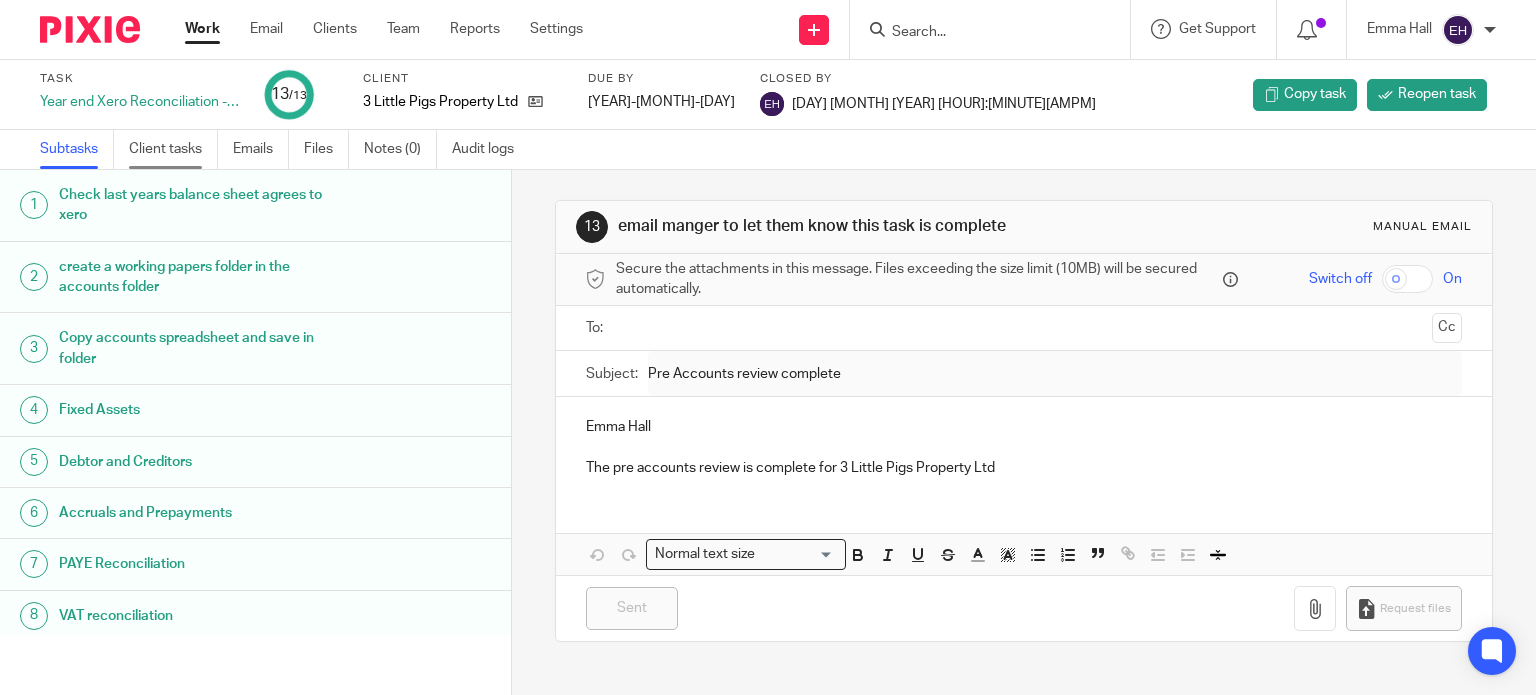 click on "Client tasks" at bounding box center (173, 149) 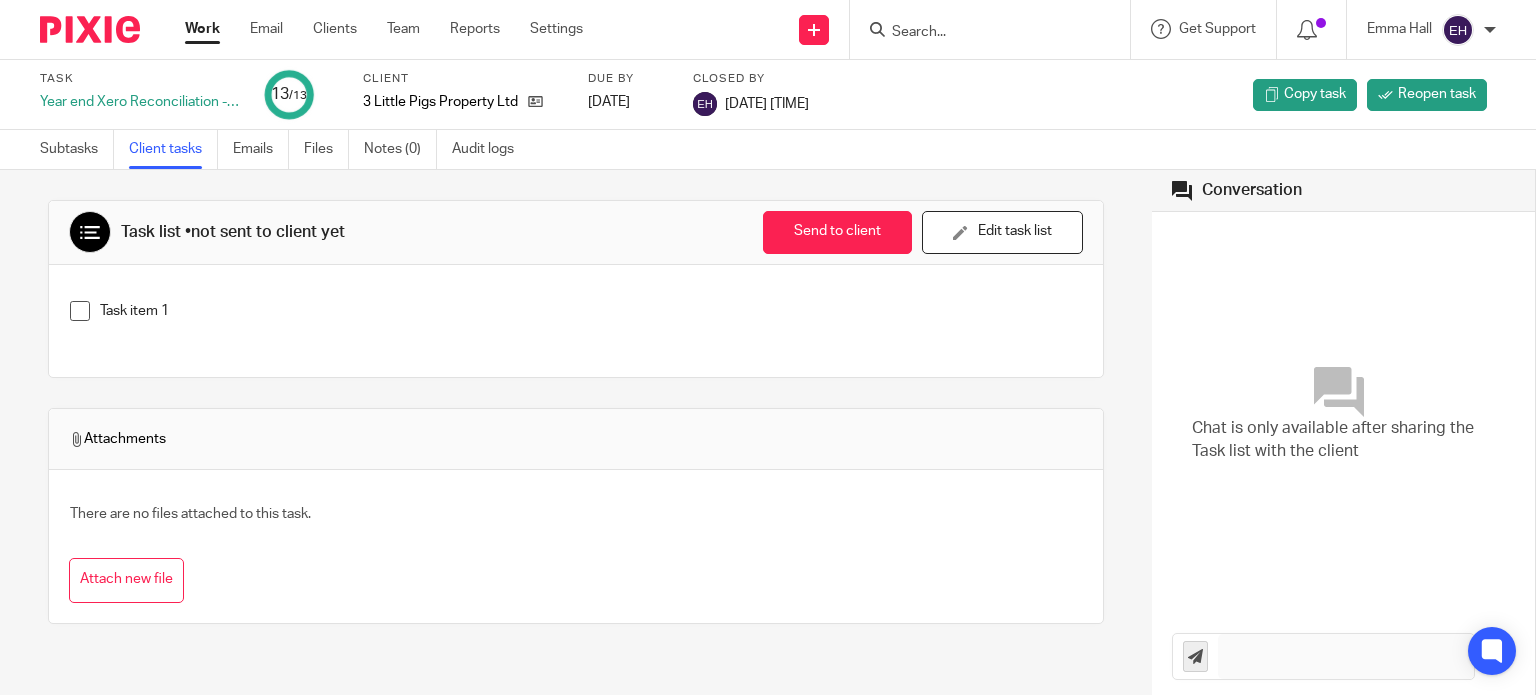 scroll, scrollTop: 0, scrollLeft: 0, axis: both 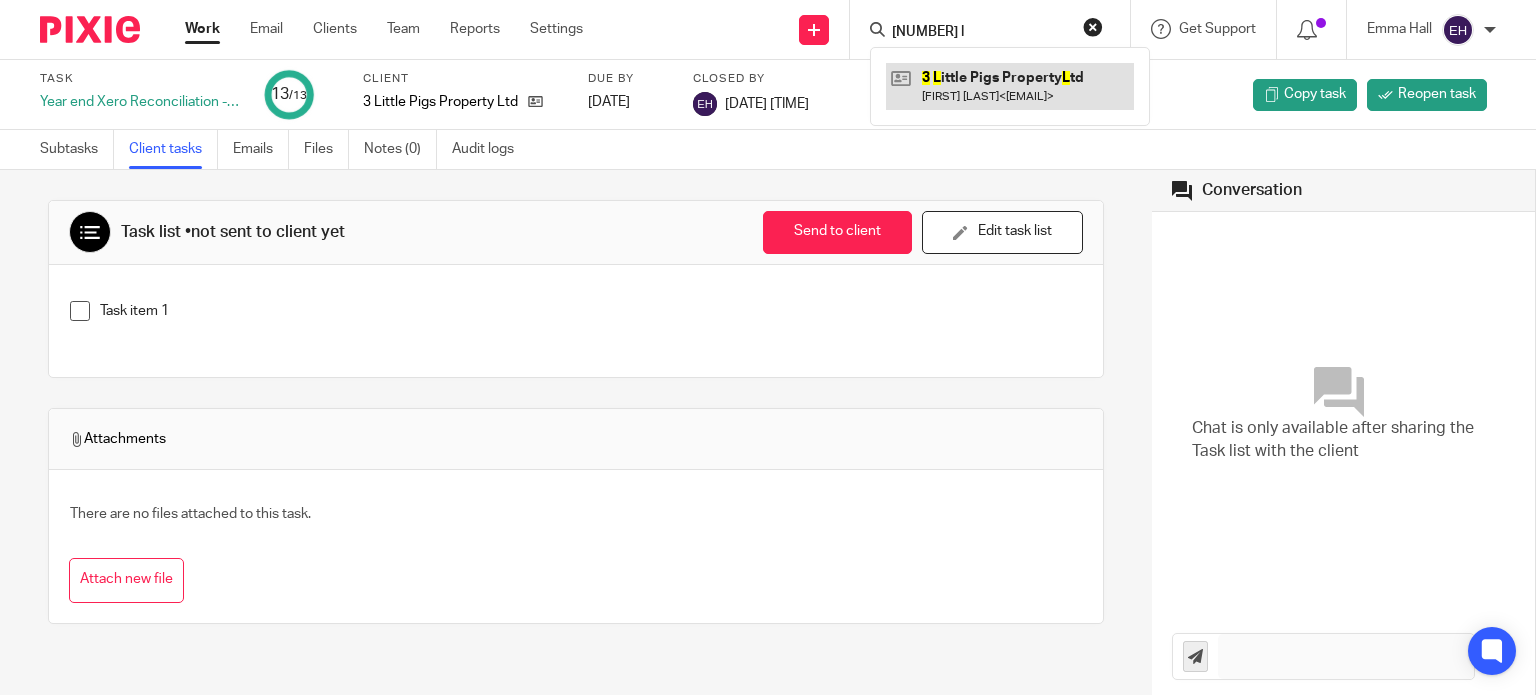 type on "3 l" 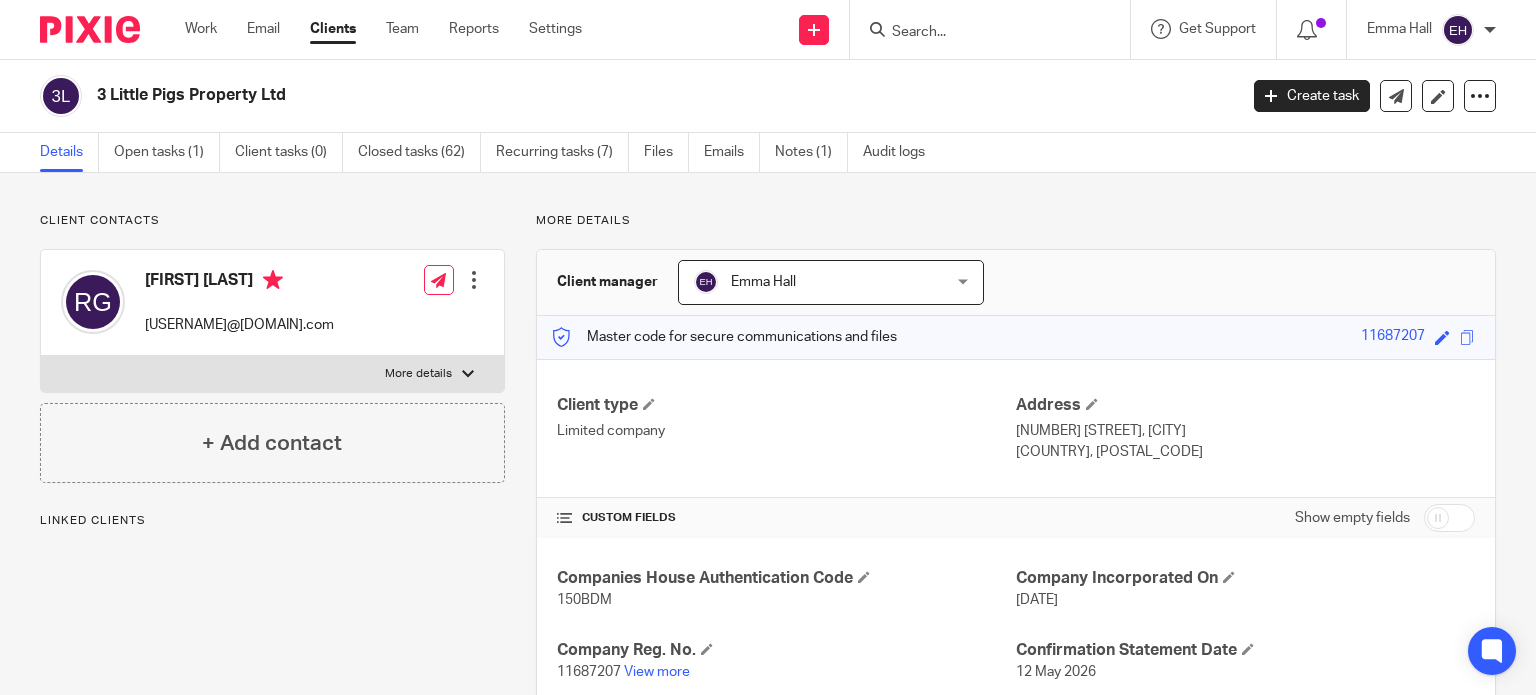 scroll, scrollTop: 0, scrollLeft: 0, axis: both 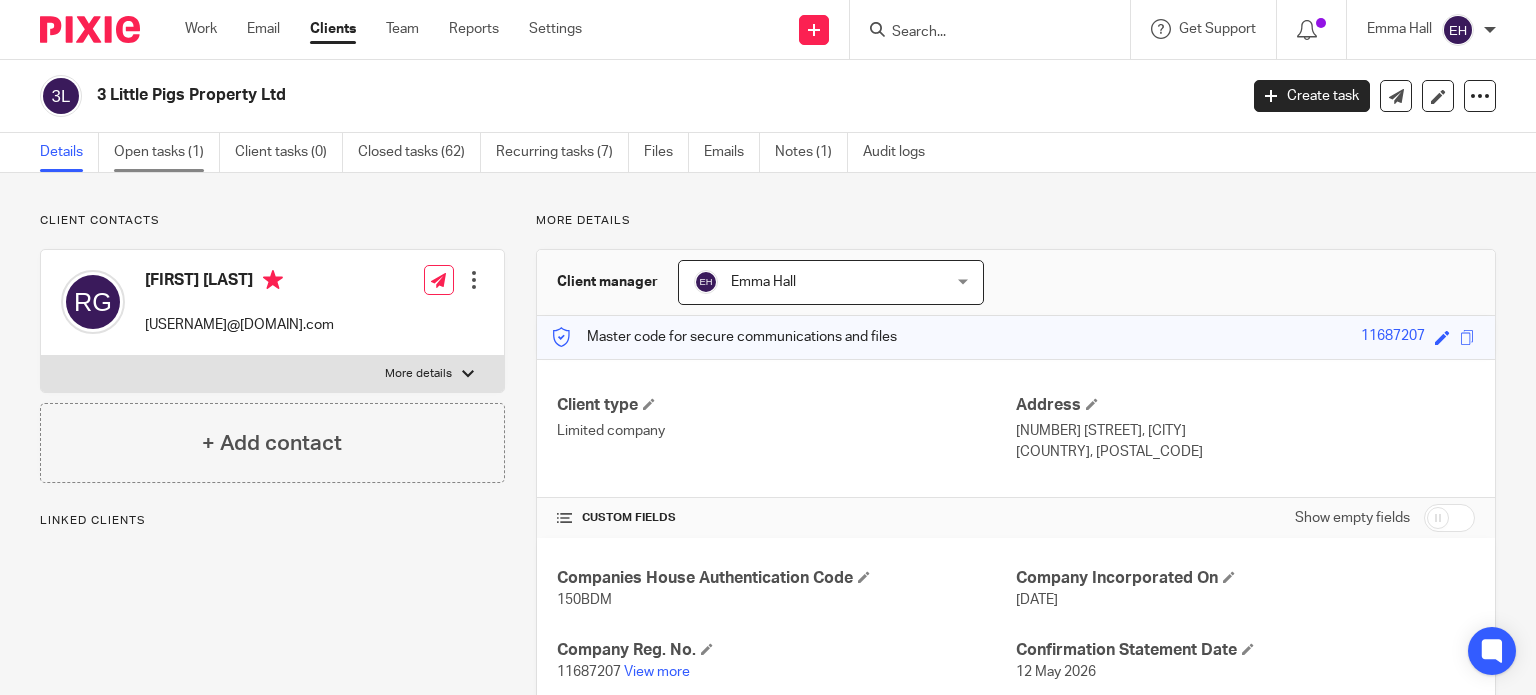 click on "Open tasks (1)" at bounding box center (167, 152) 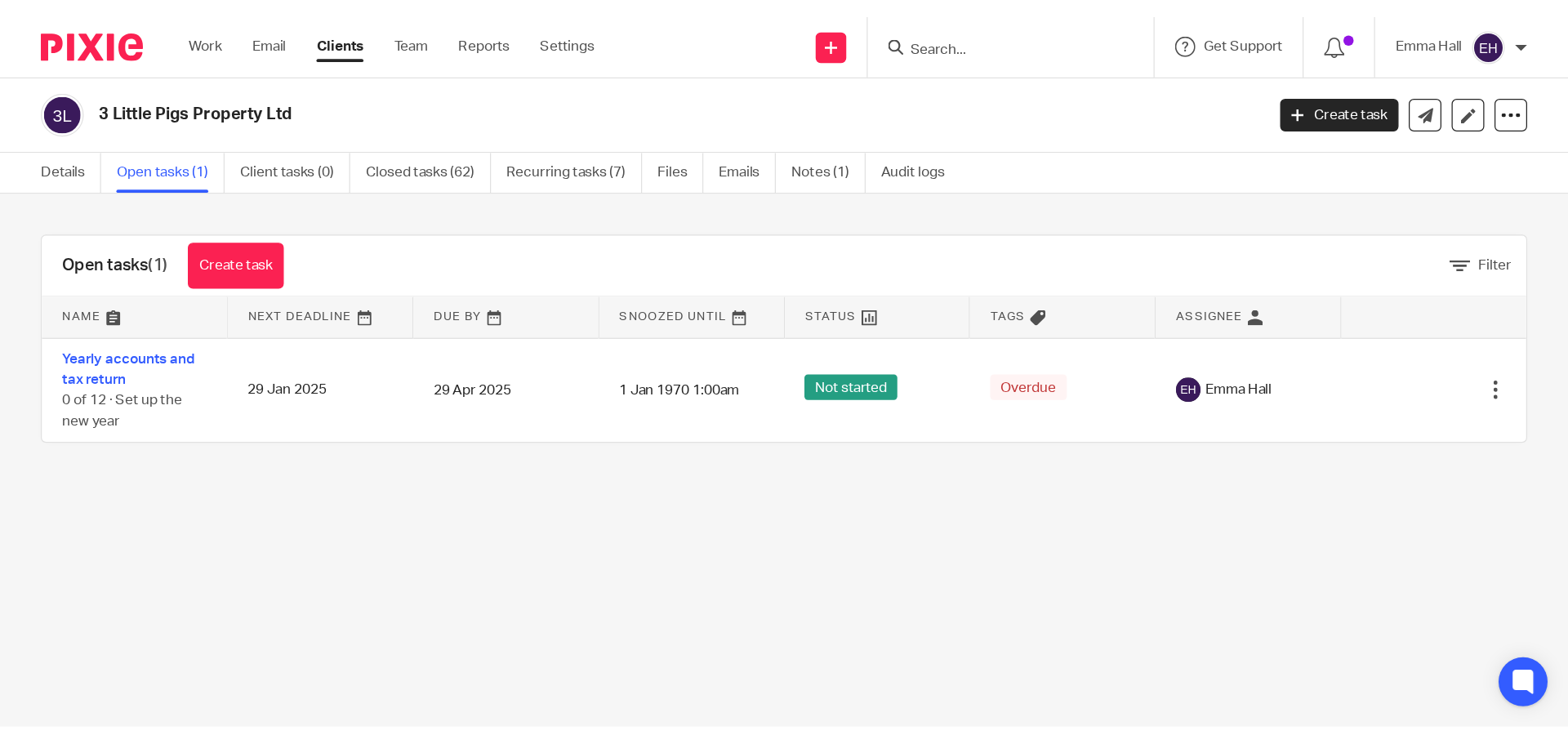 scroll, scrollTop: 0, scrollLeft: 0, axis: both 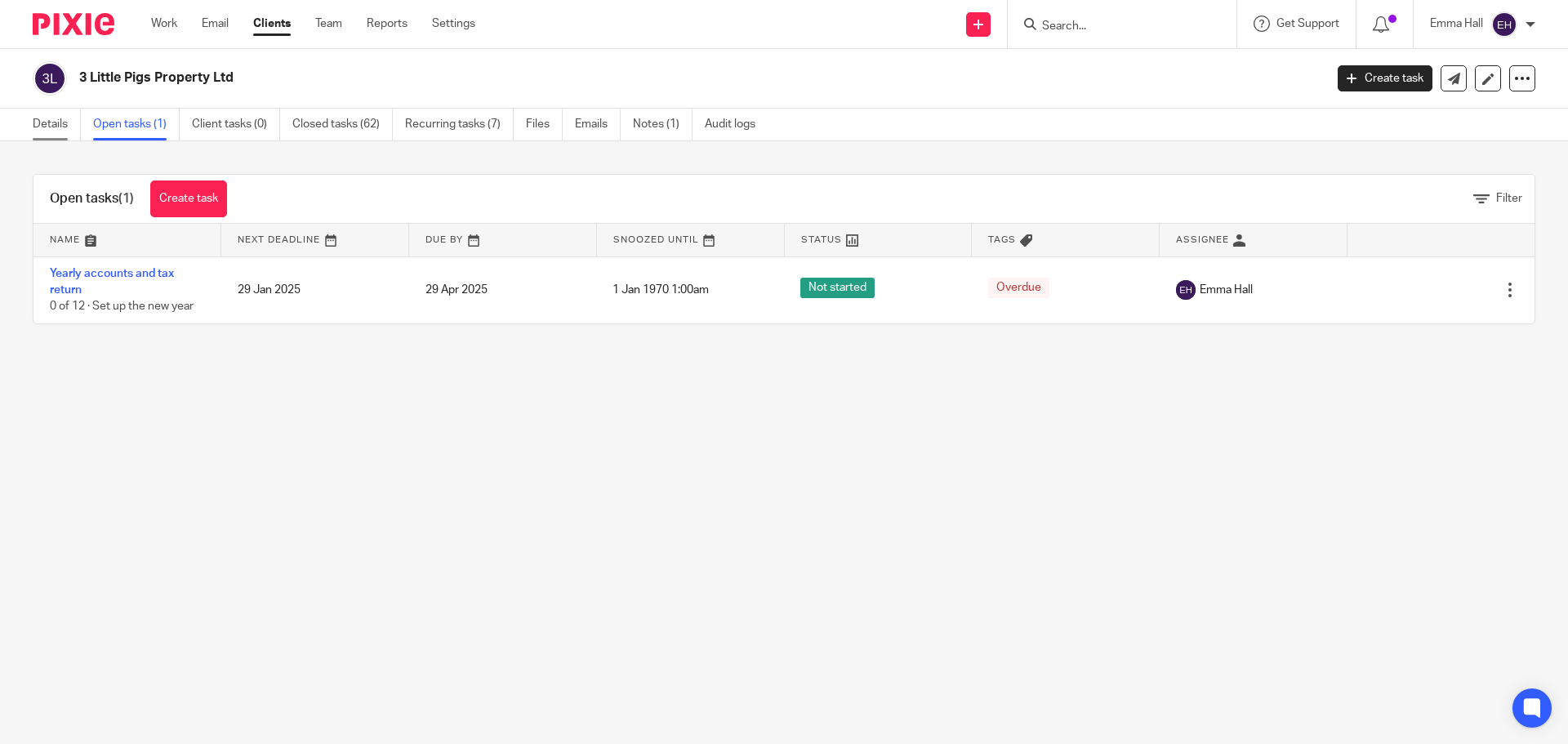 click on "Details" at bounding box center (56, 124) 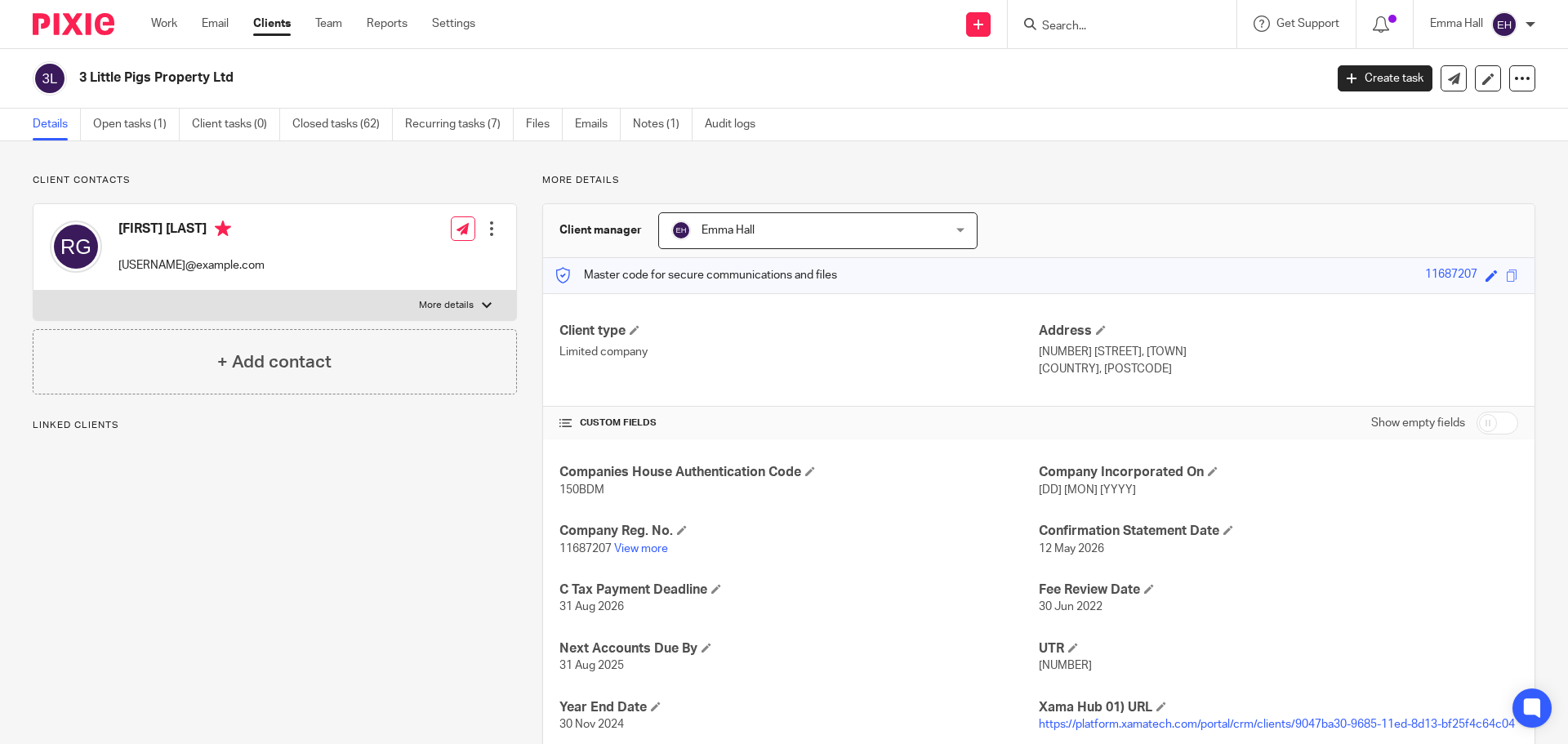 scroll, scrollTop: 0, scrollLeft: 0, axis: both 